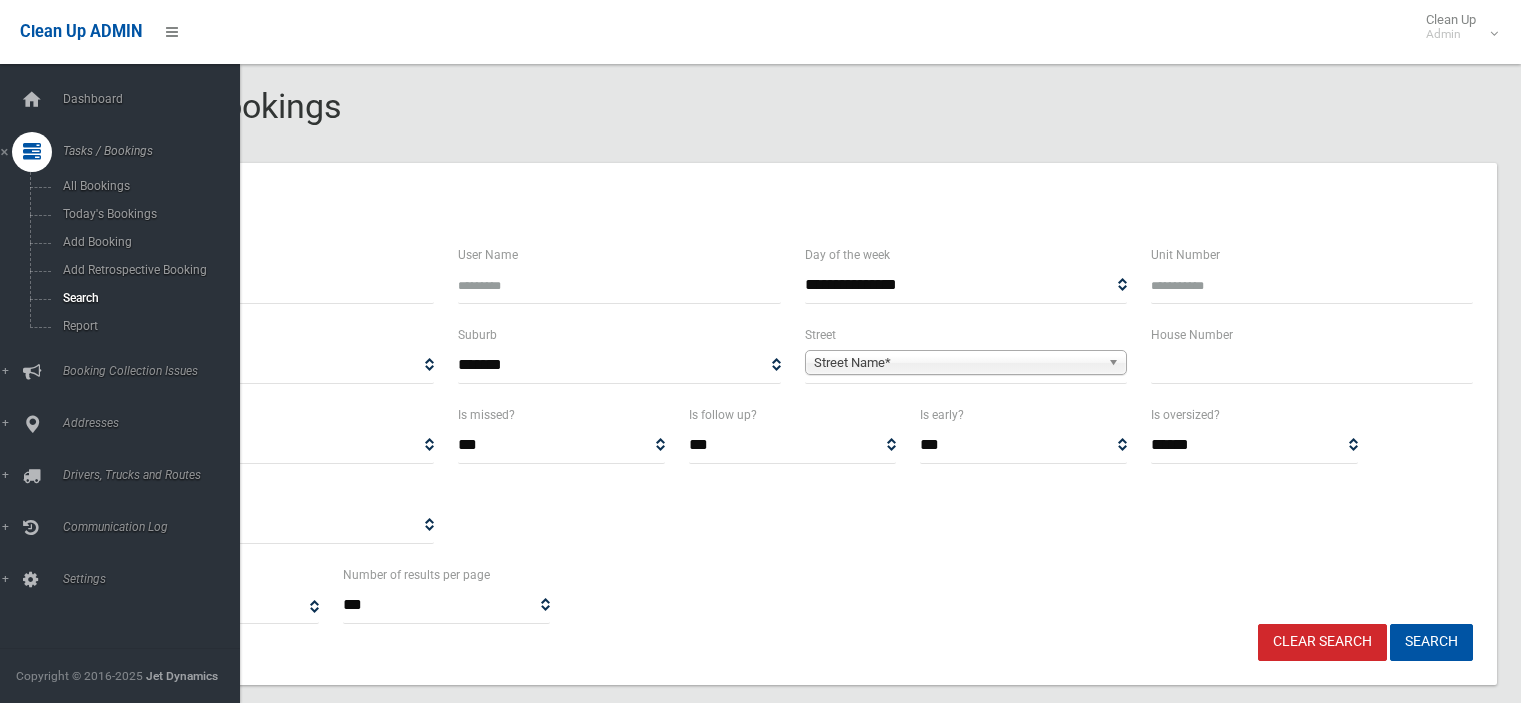 select 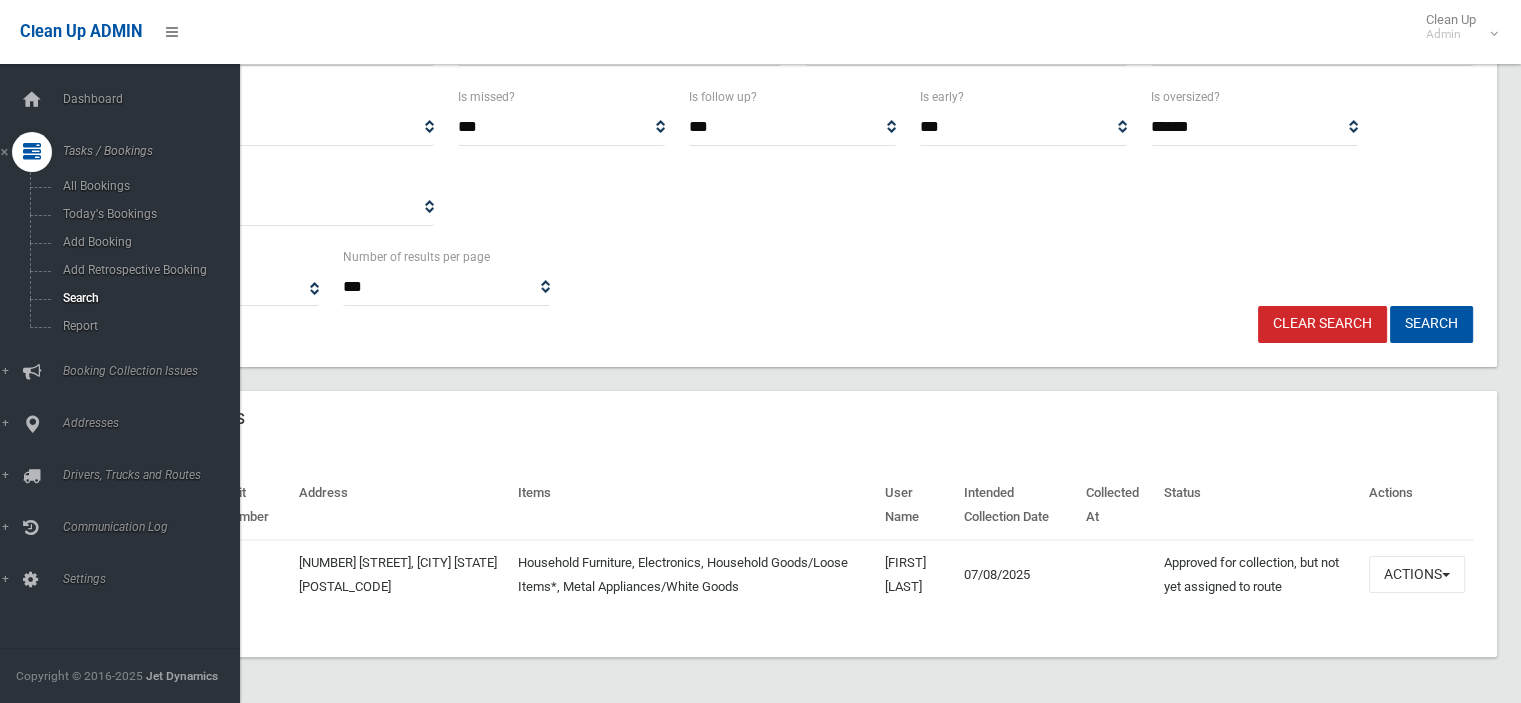 scroll, scrollTop: 318, scrollLeft: 0, axis: vertical 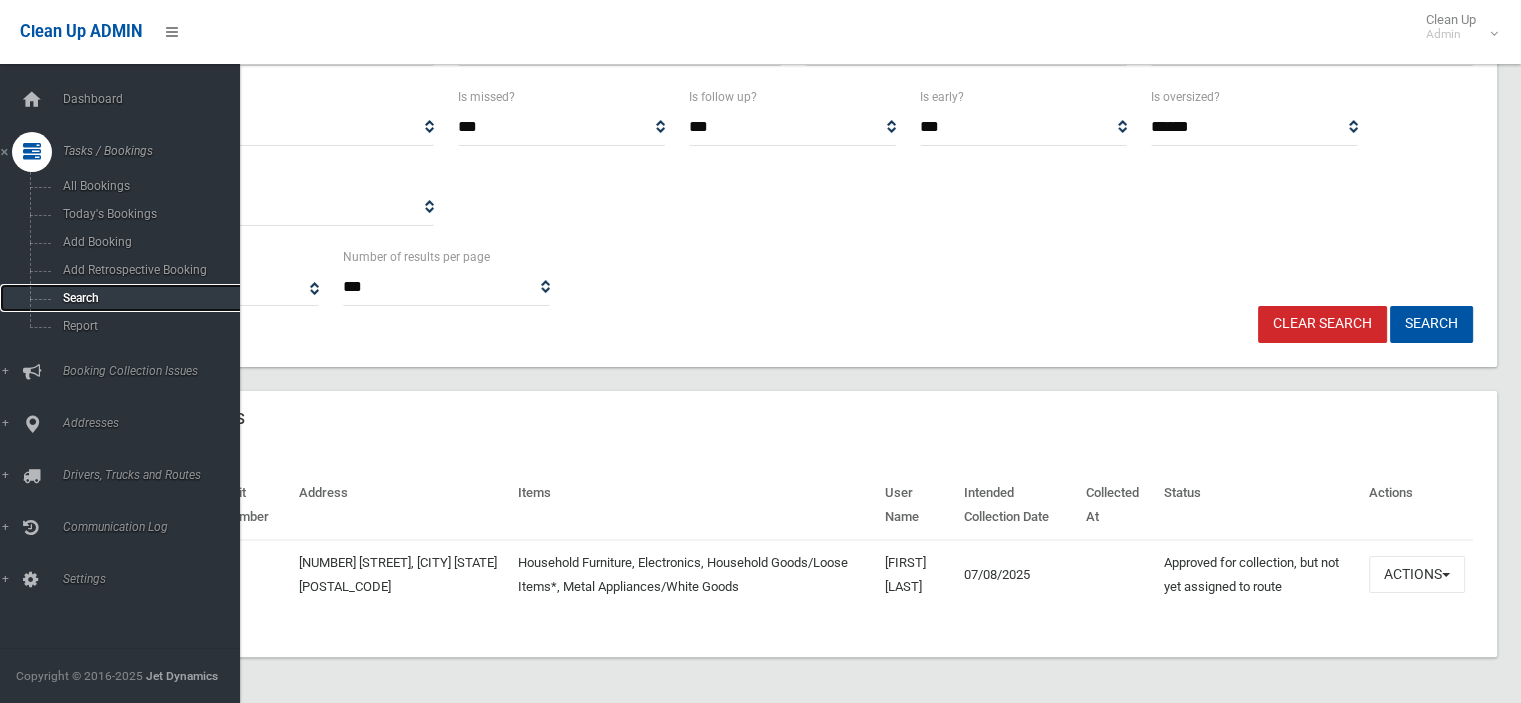 click on "Search" at bounding box center [147, 298] 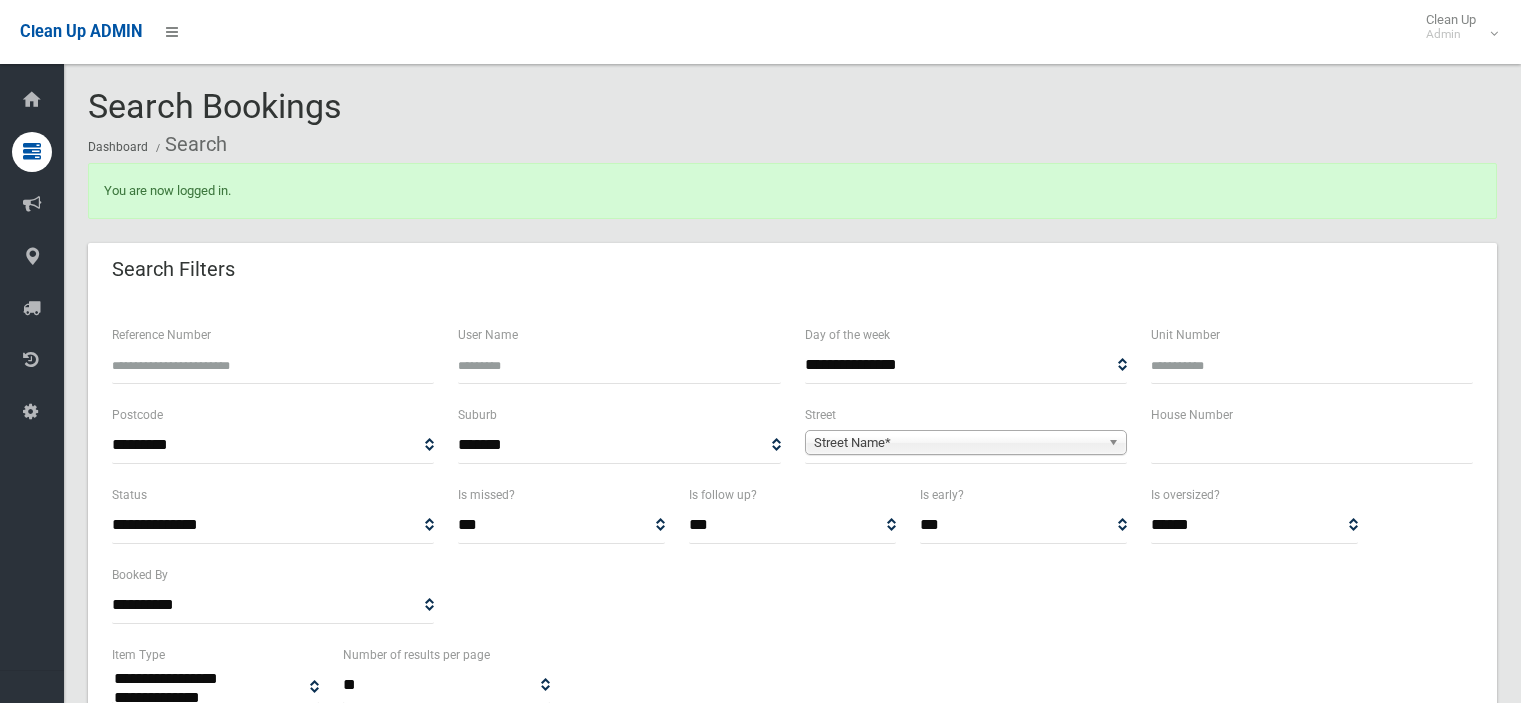 select 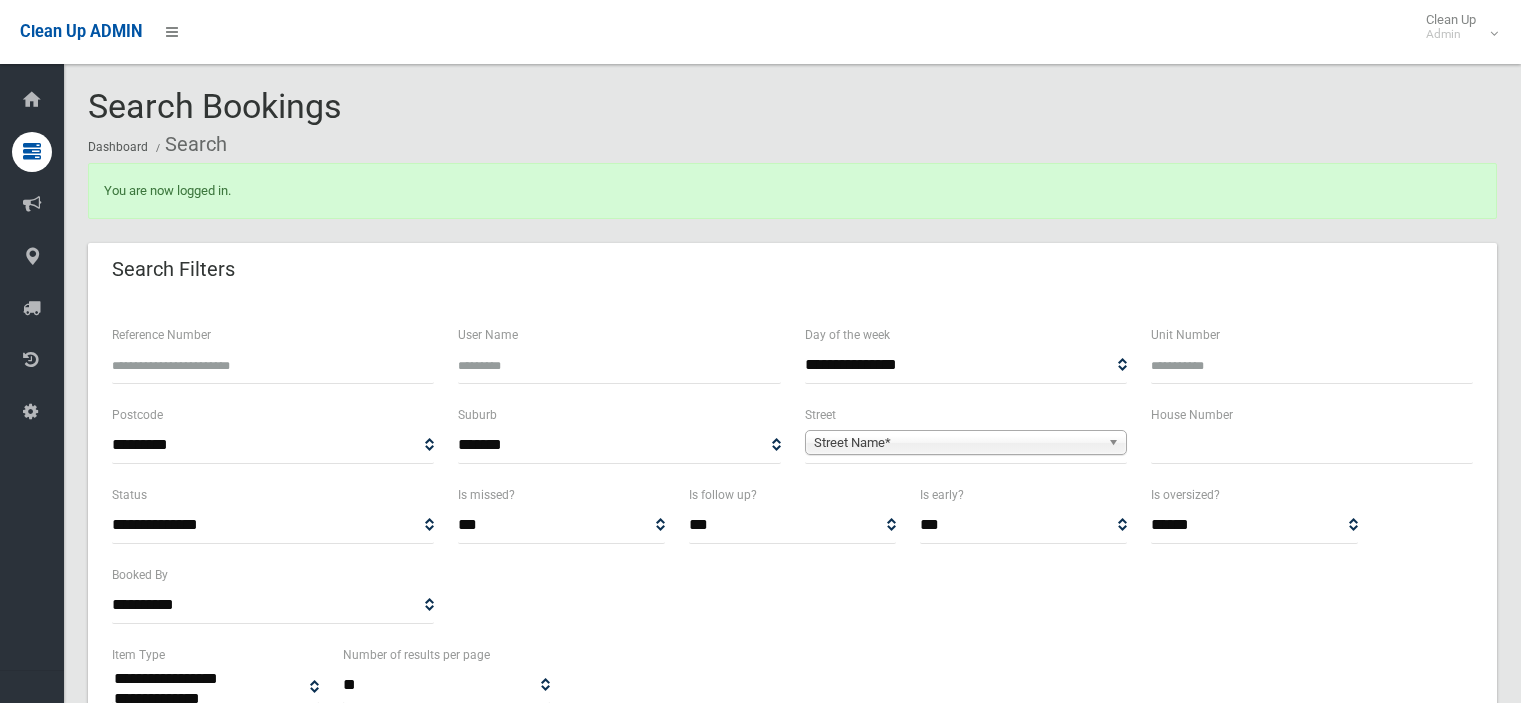 scroll, scrollTop: 0, scrollLeft: 0, axis: both 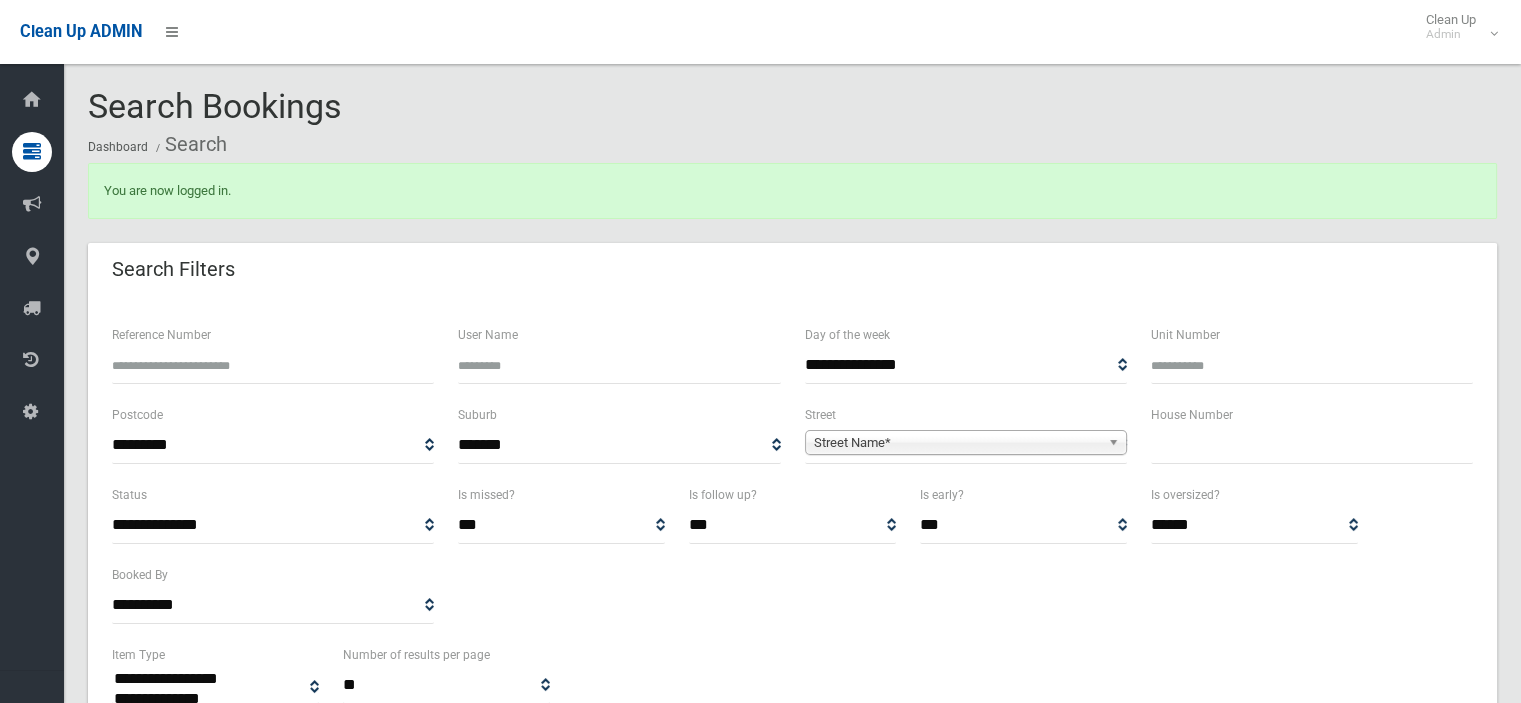 click at bounding box center [1312, 445] 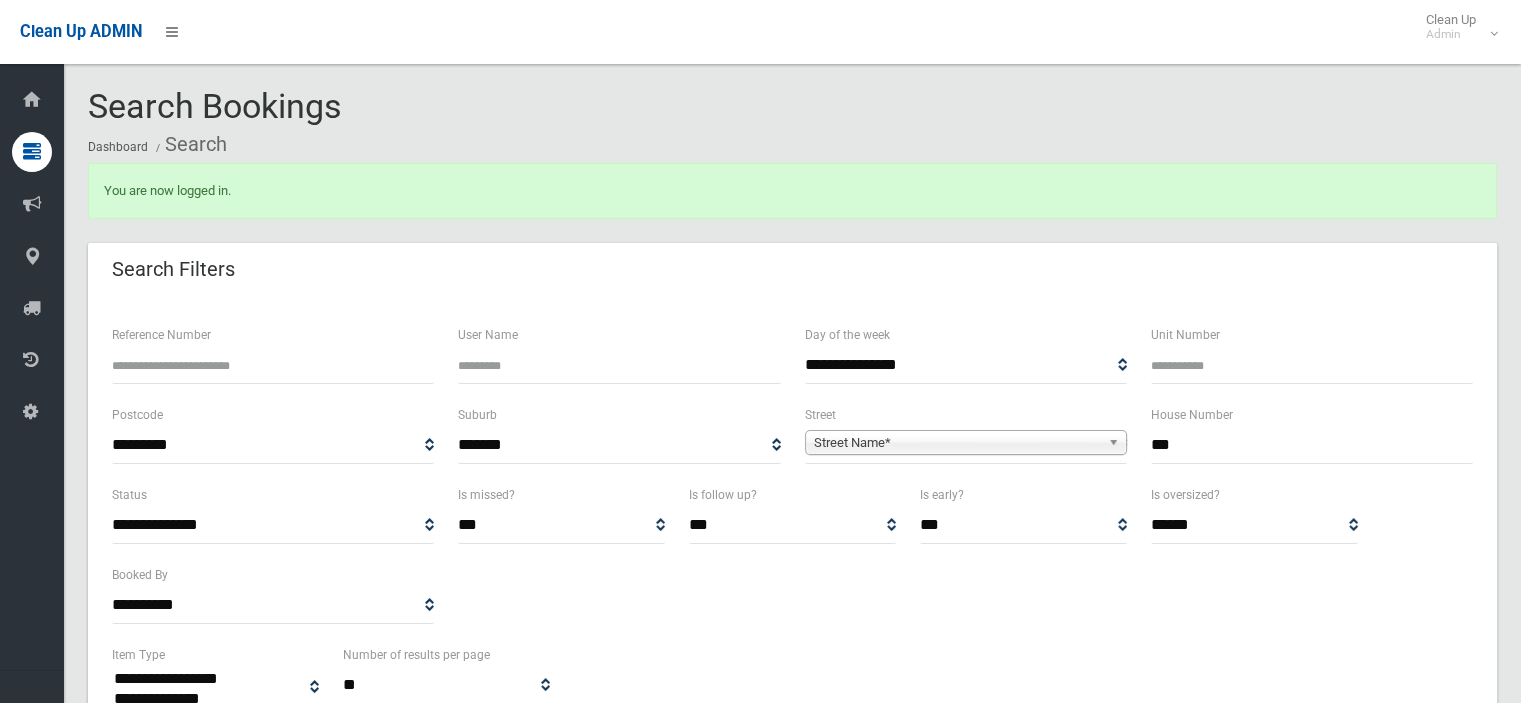 type on "***" 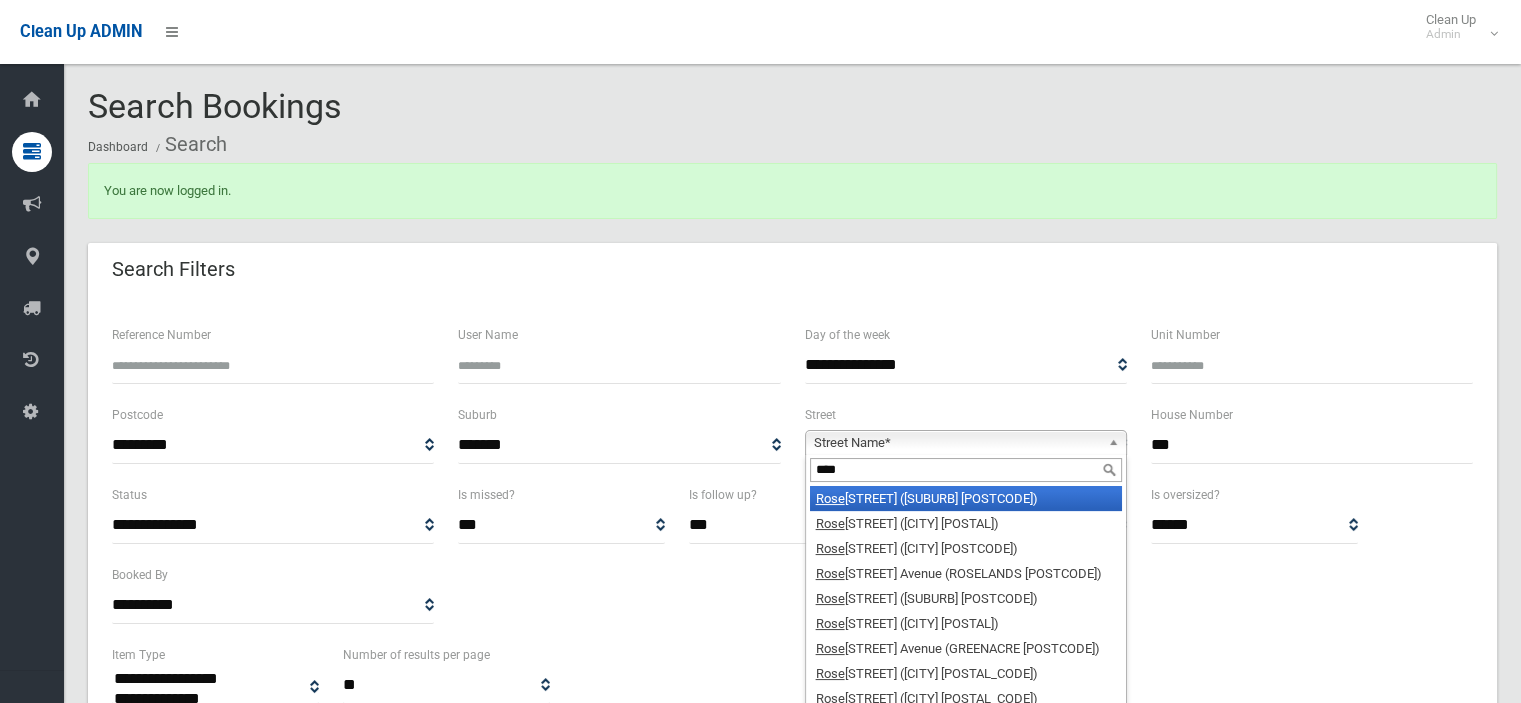 type on "****" 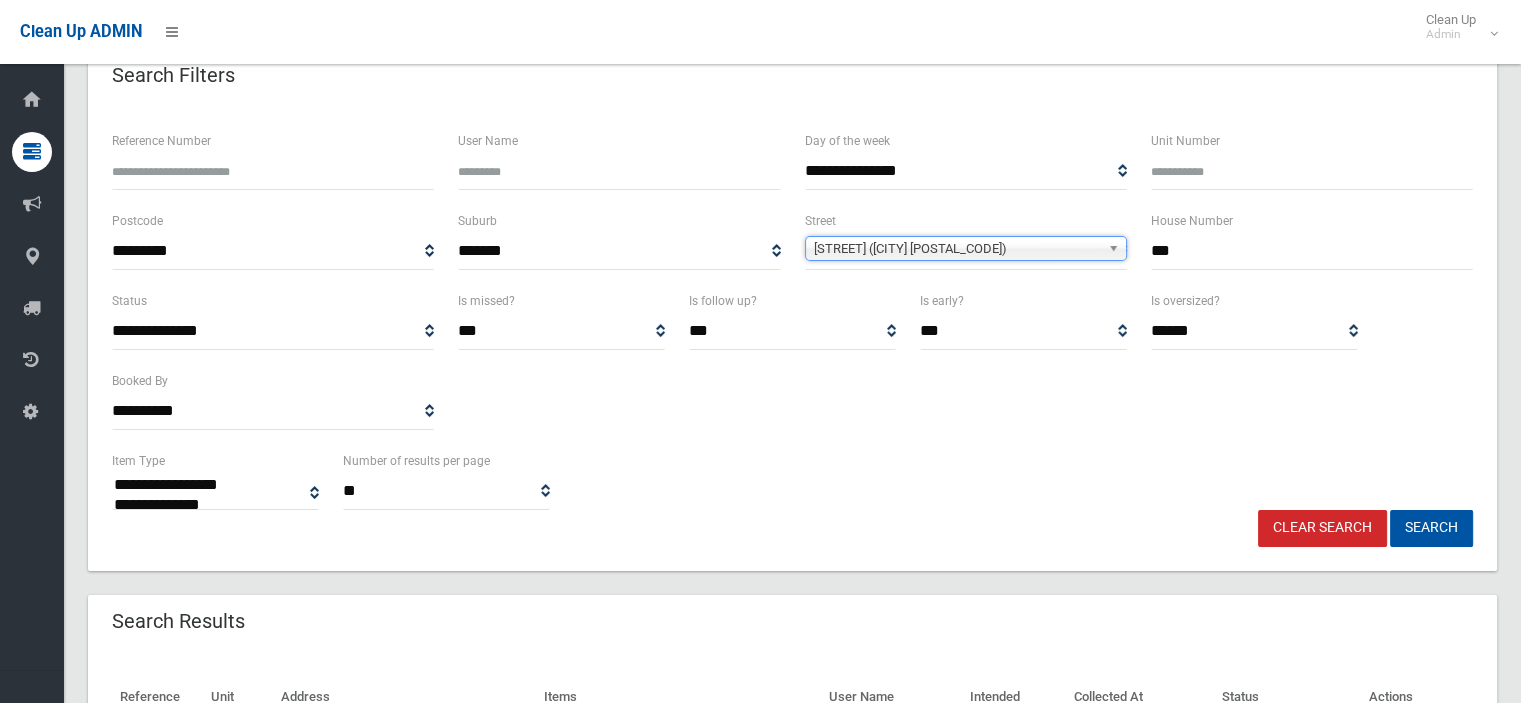 scroll, scrollTop: 200, scrollLeft: 0, axis: vertical 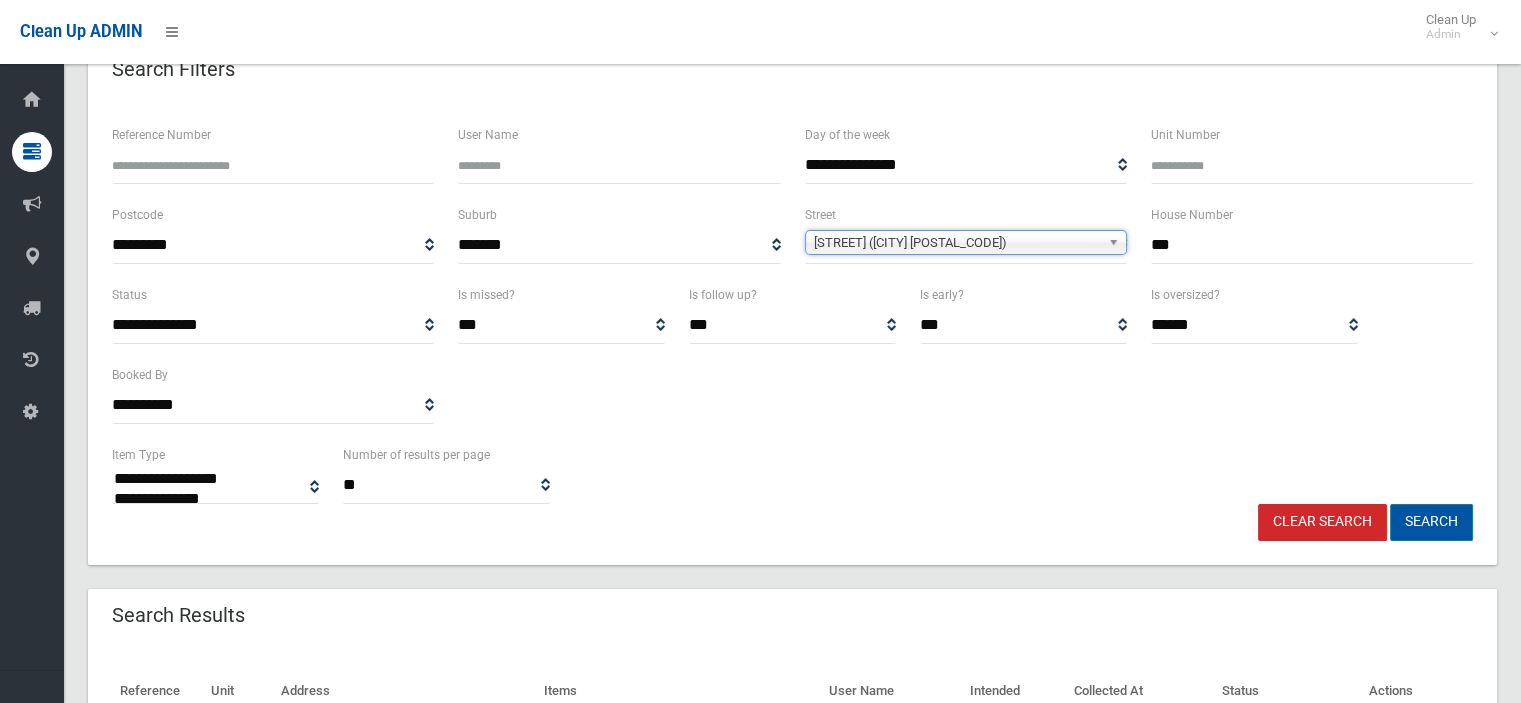 click on "Search" at bounding box center [1431, 522] 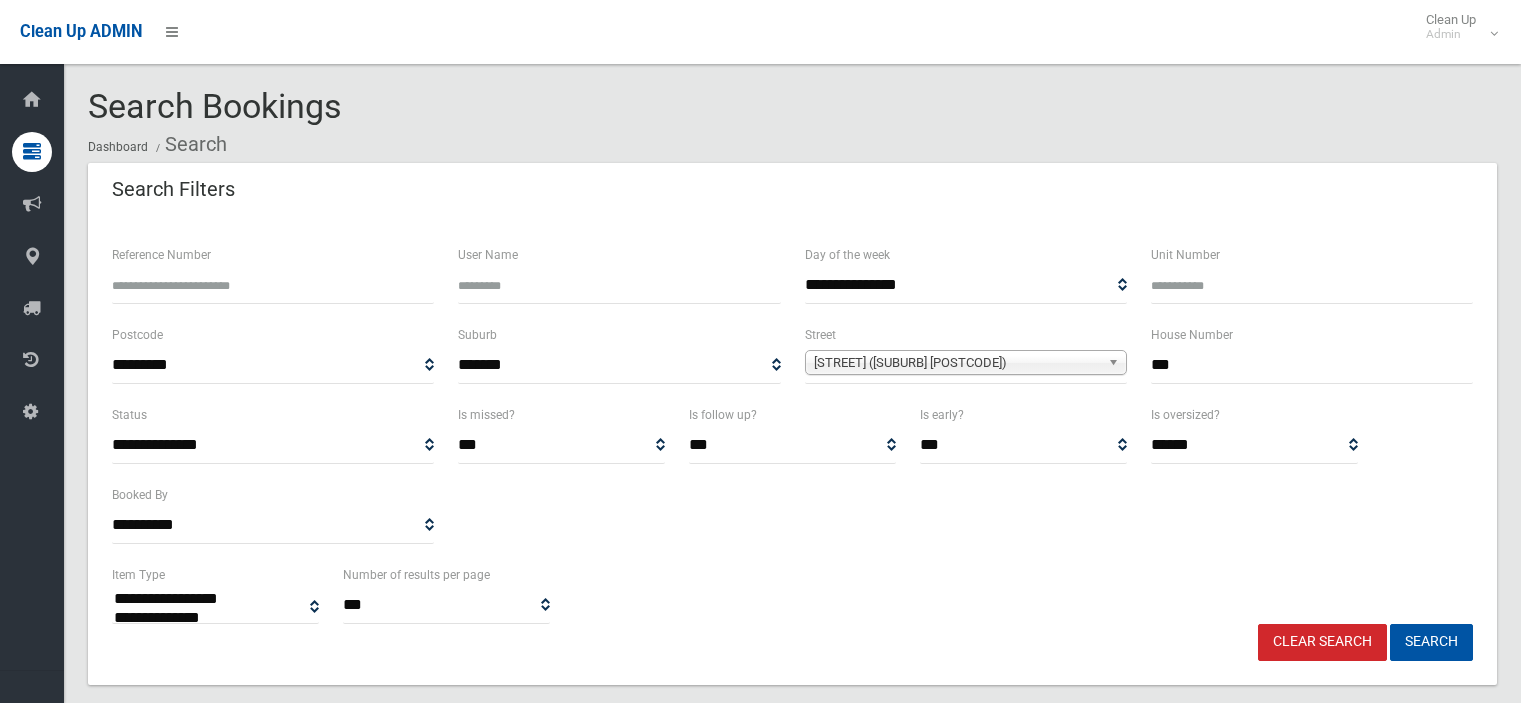 select 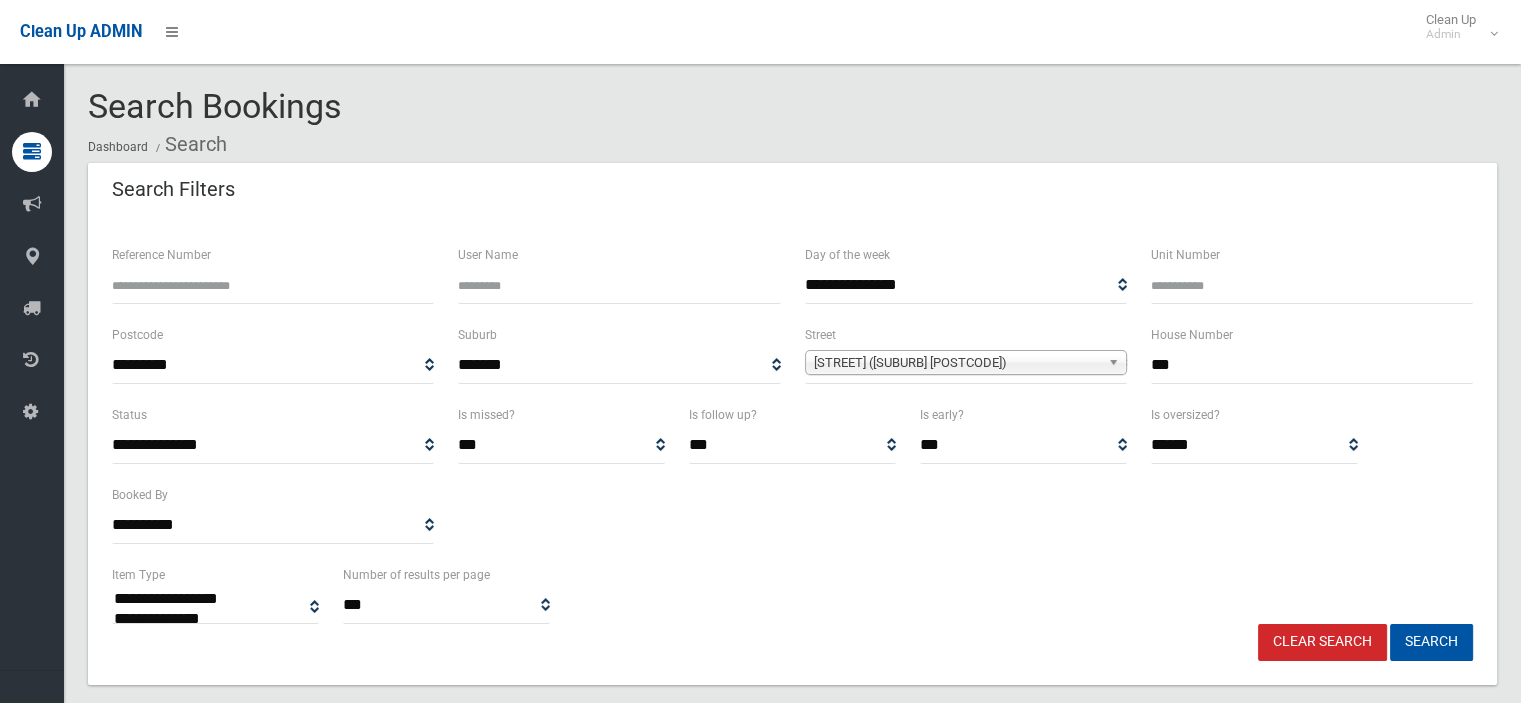 scroll, scrollTop: 180, scrollLeft: 0, axis: vertical 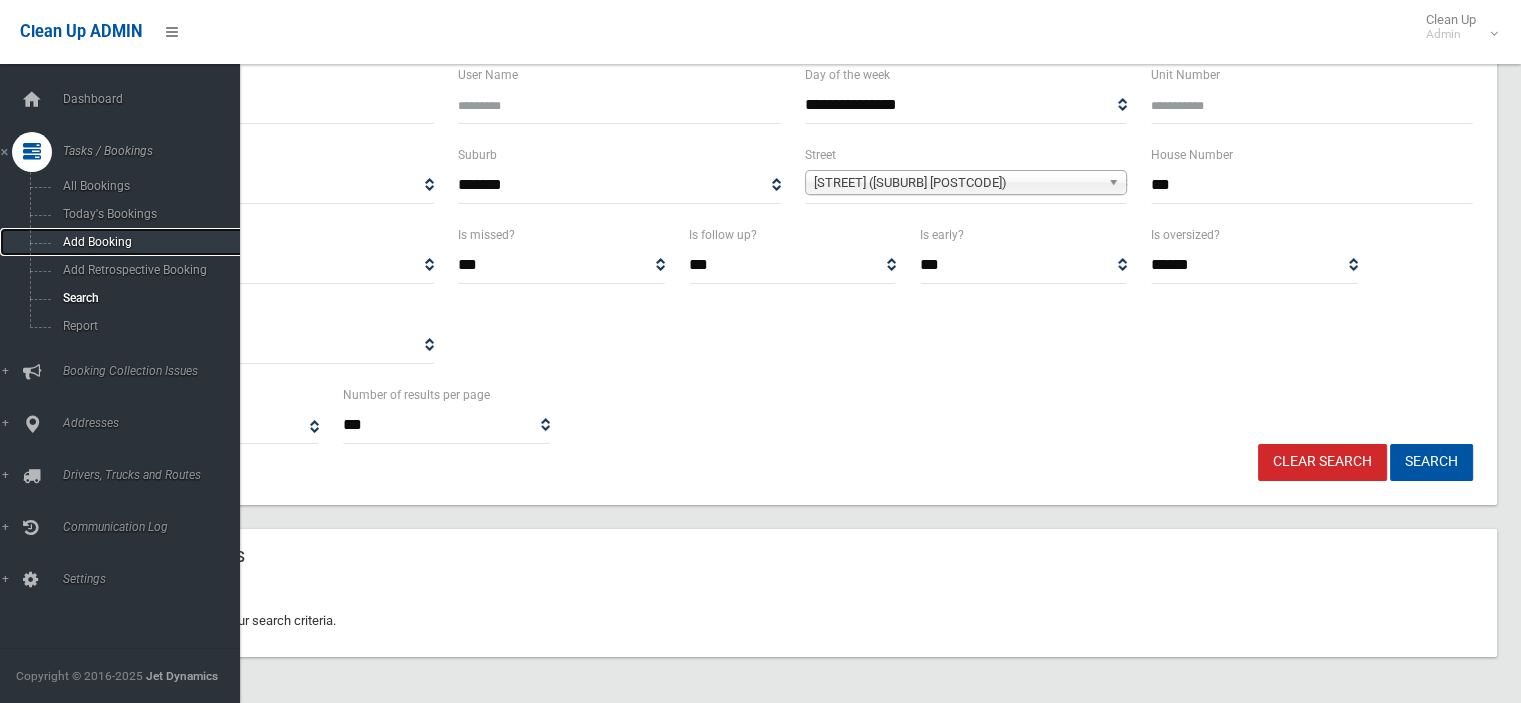 click on "Add Booking" at bounding box center (147, 242) 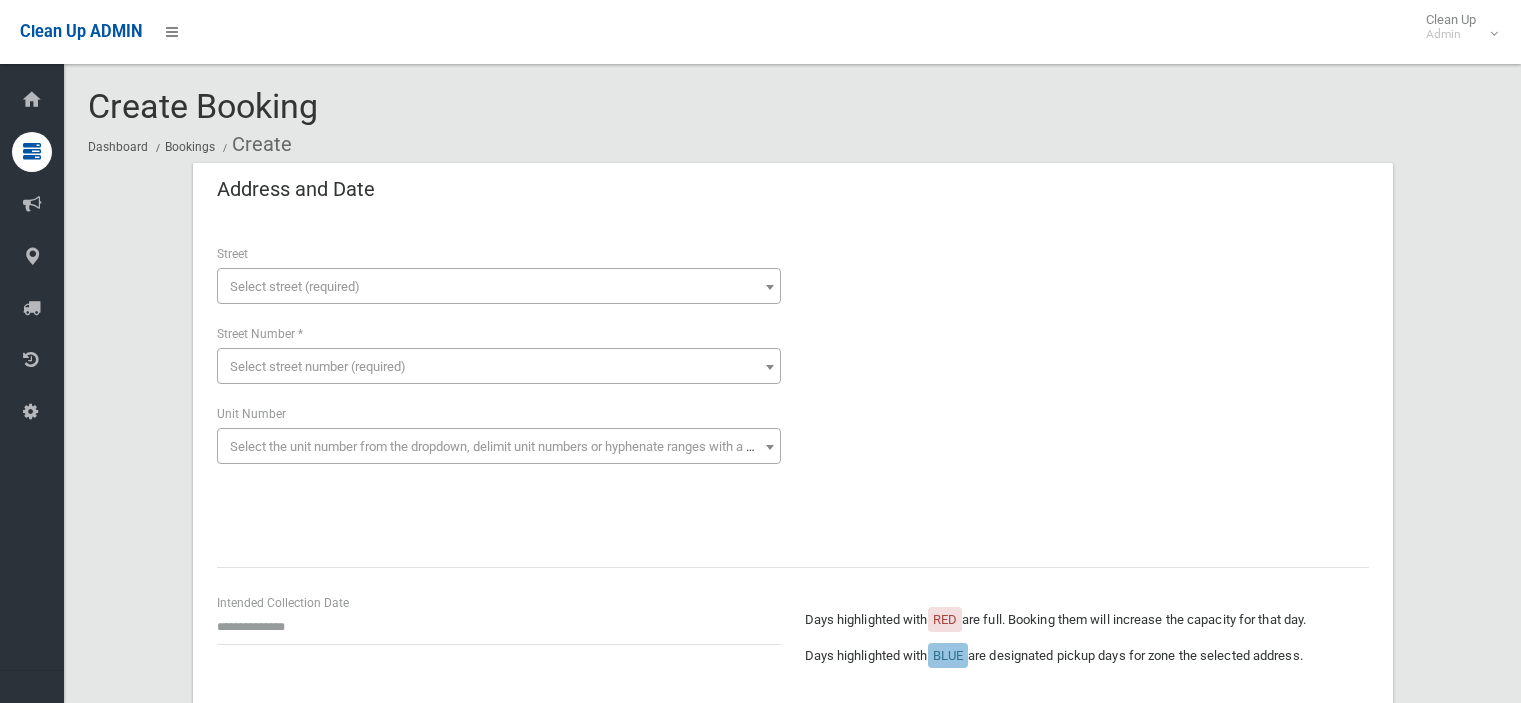 scroll, scrollTop: 0, scrollLeft: 0, axis: both 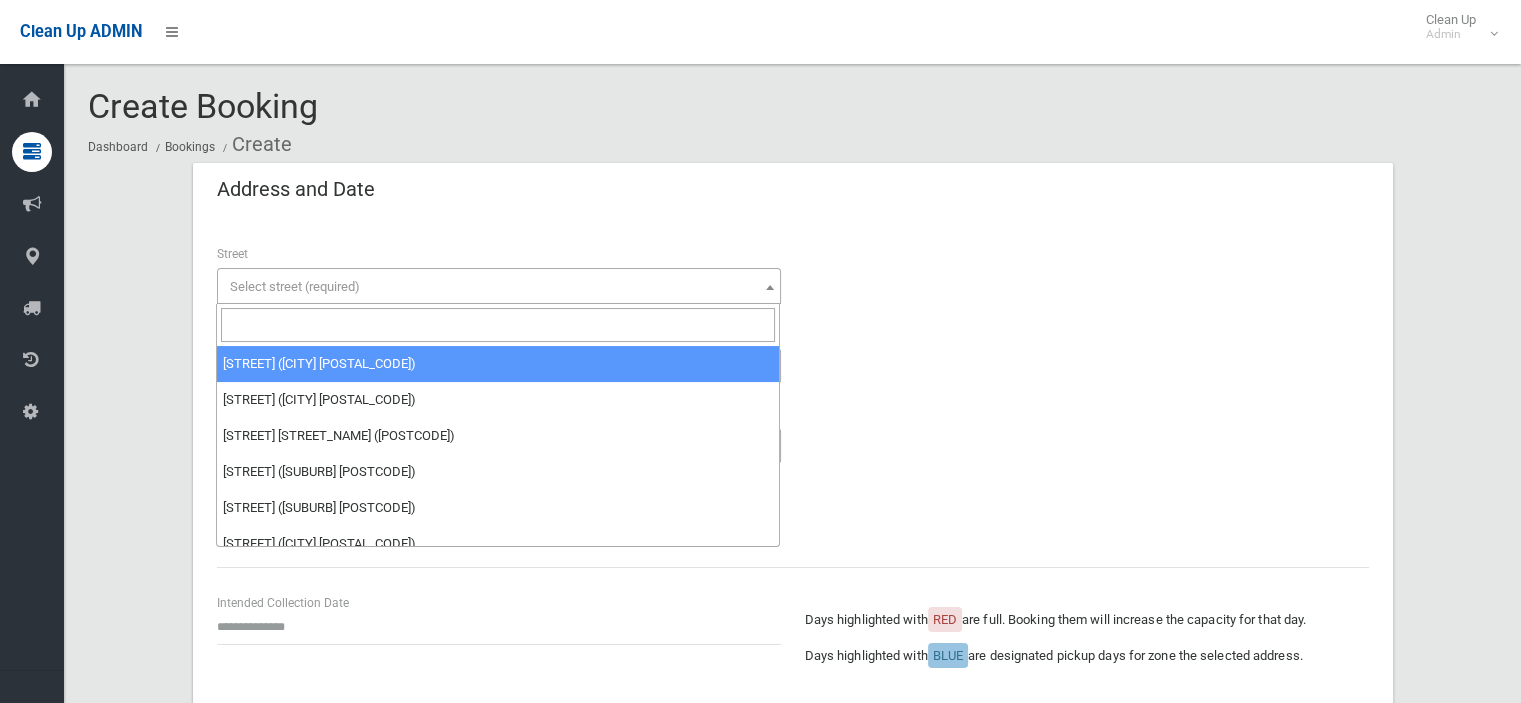 click on "Select street (required)" at bounding box center (295, 286) 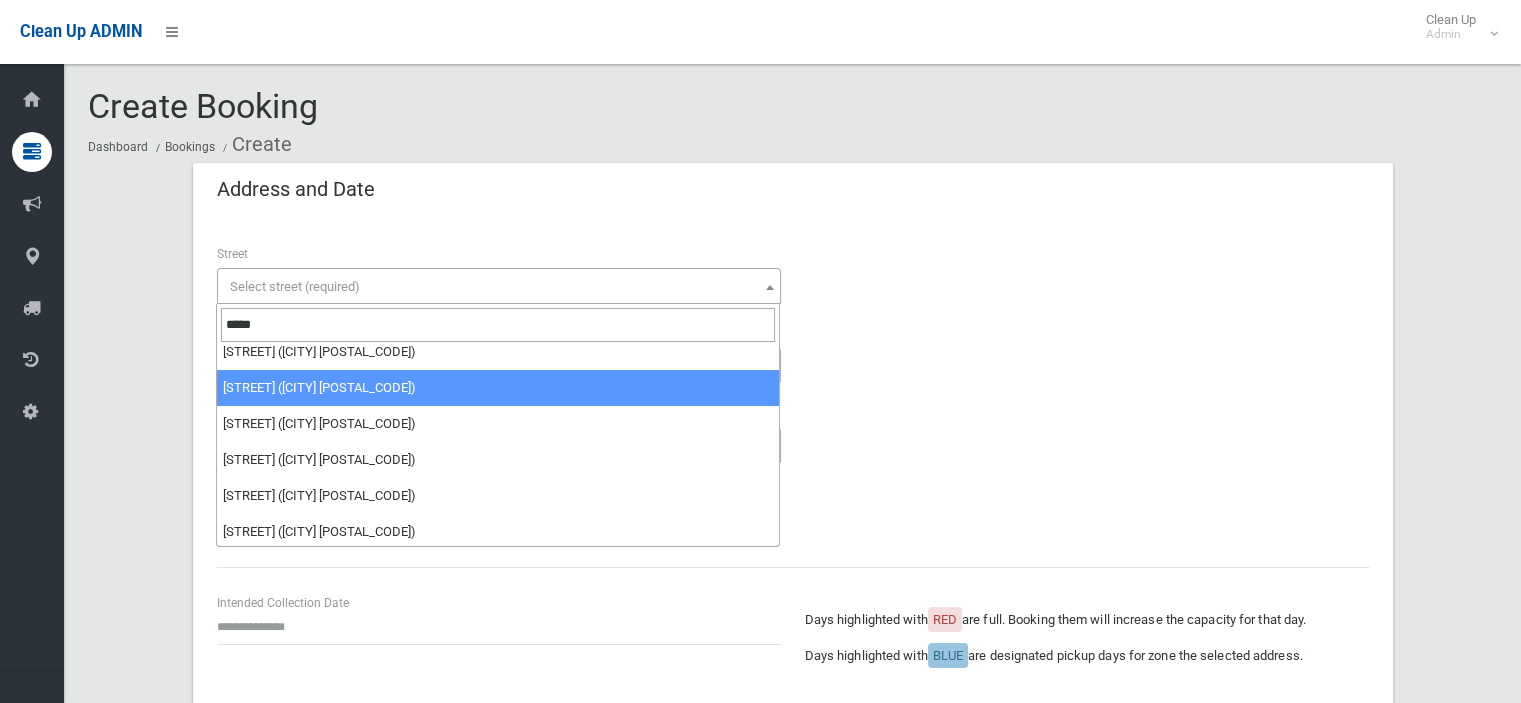 scroll, scrollTop: 160, scrollLeft: 0, axis: vertical 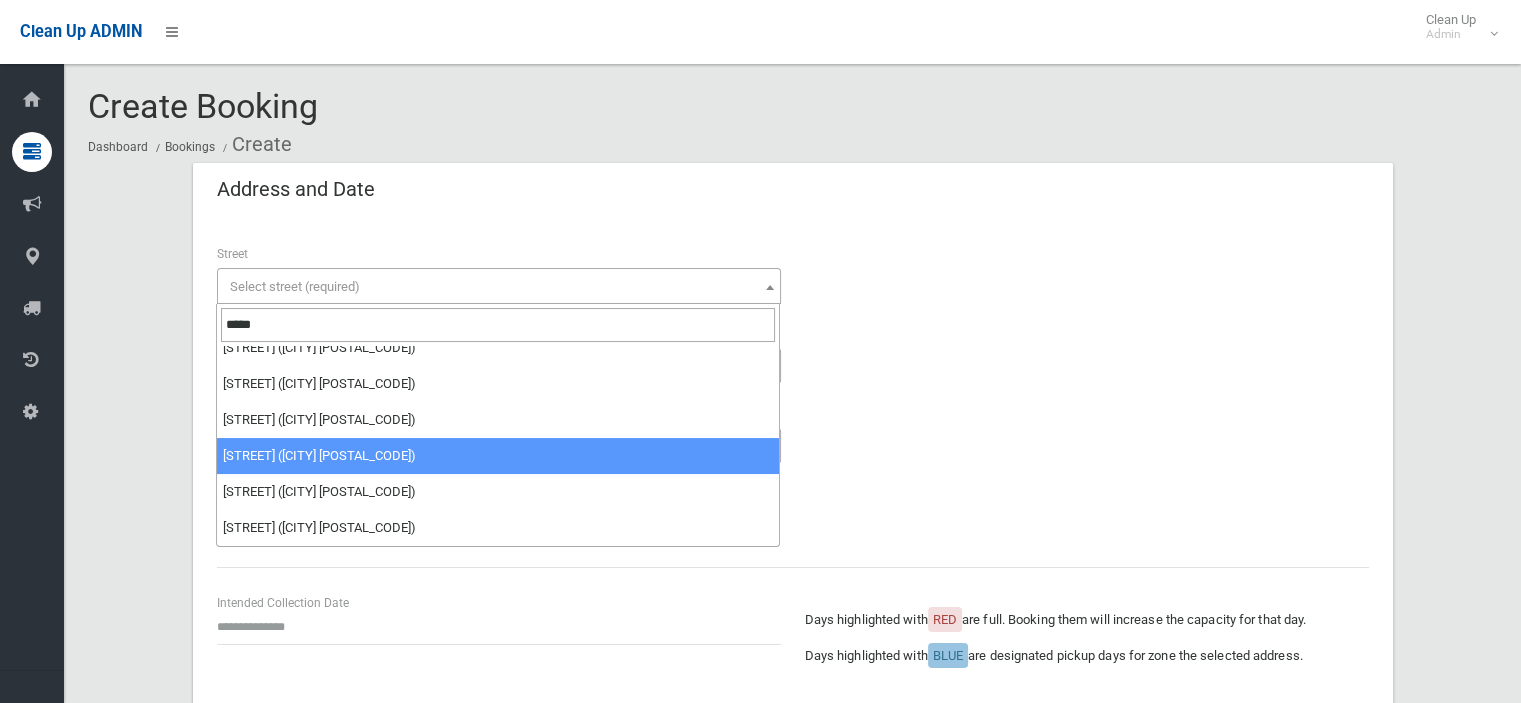 type on "****" 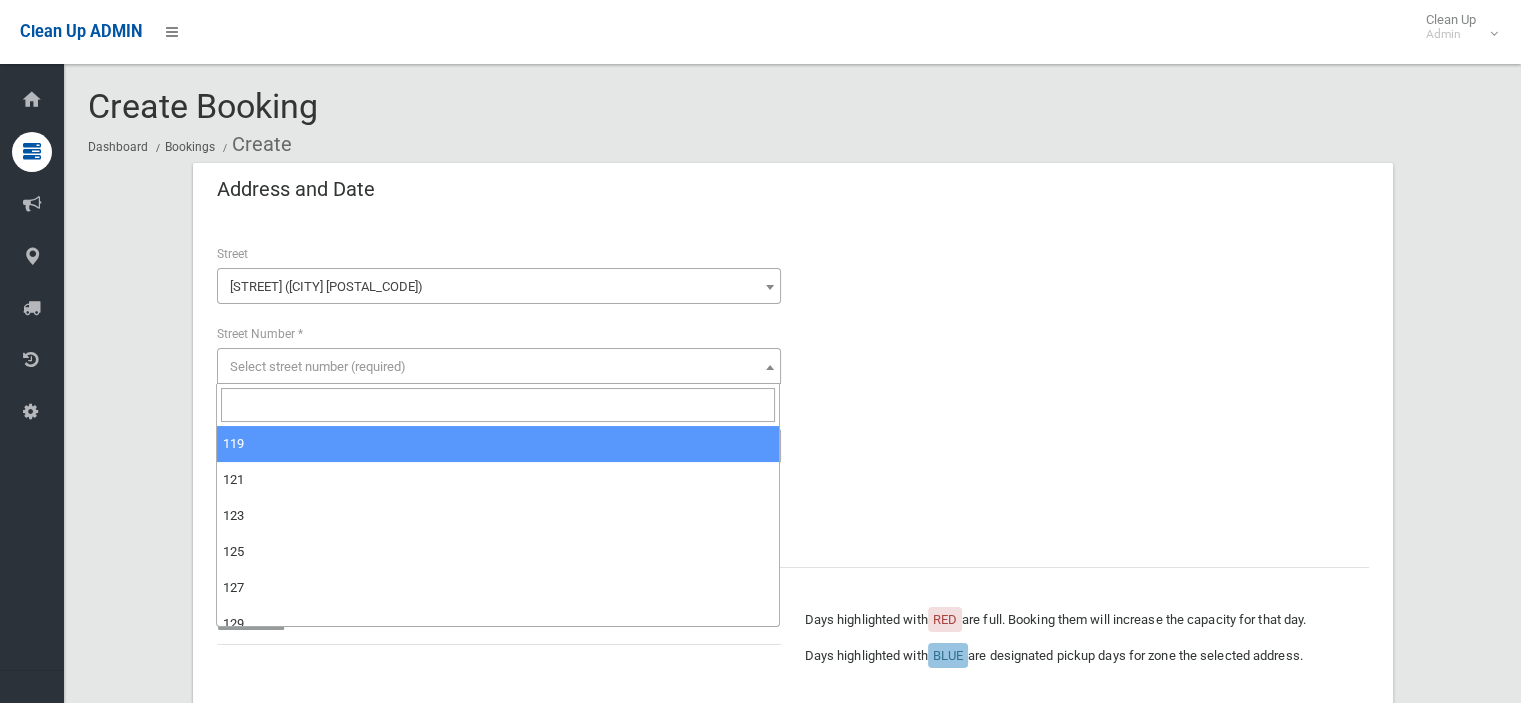 click on "Select street number (required)" at bounding box center (318, 366) 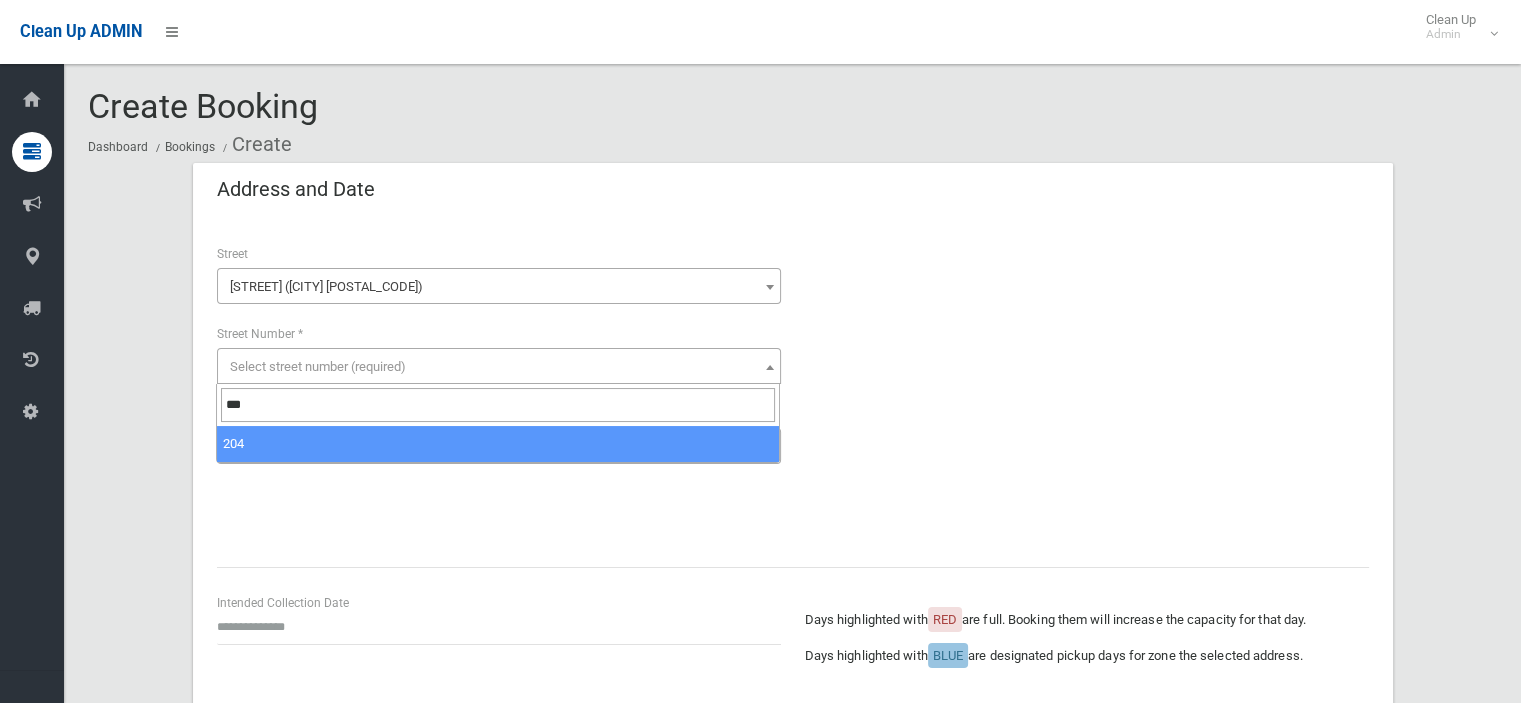 type on "***" 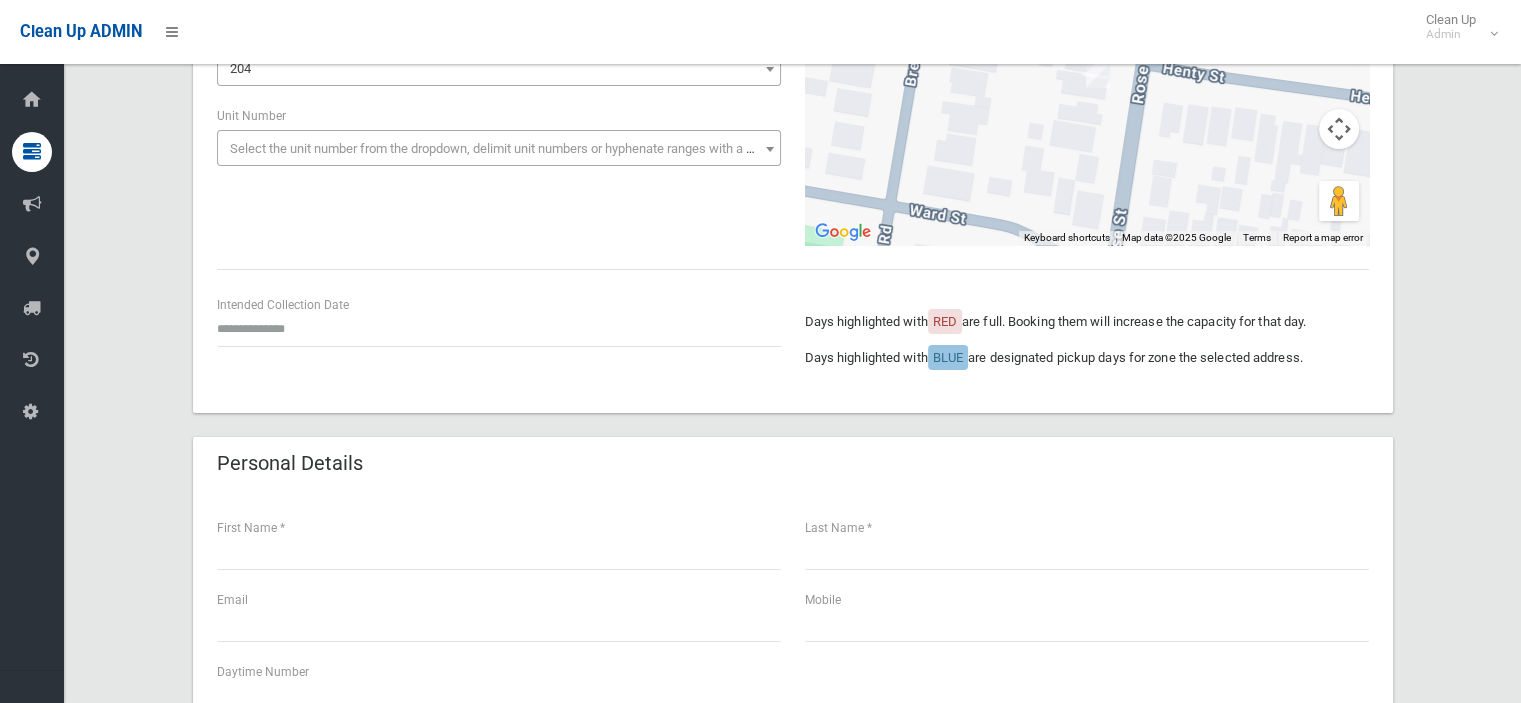 scroll, scrollTop: 300, scrollLeft: 0, axis: vertical 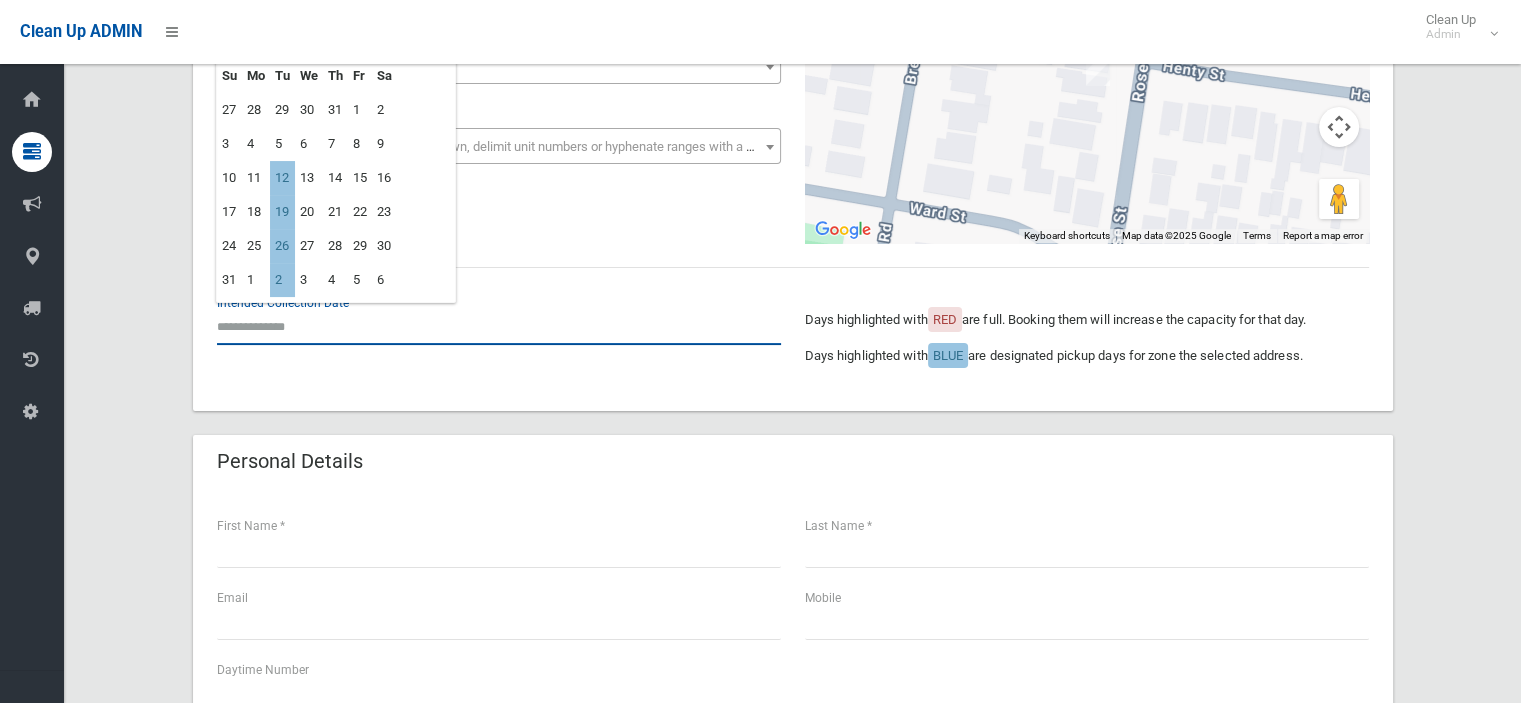 click at bounding box center [499, 326] 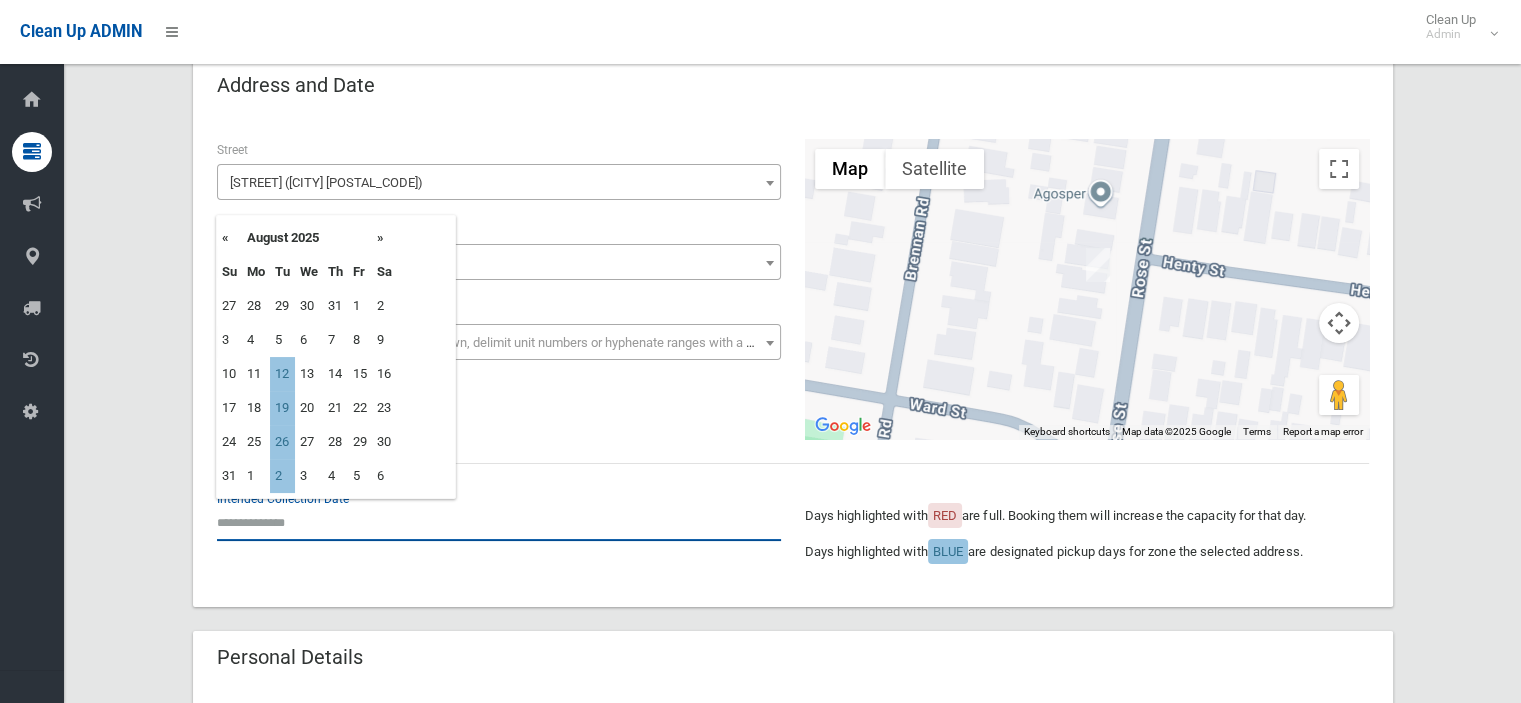 scroll, scrollTop: 100, scrollLeft: 0, axis: vertical 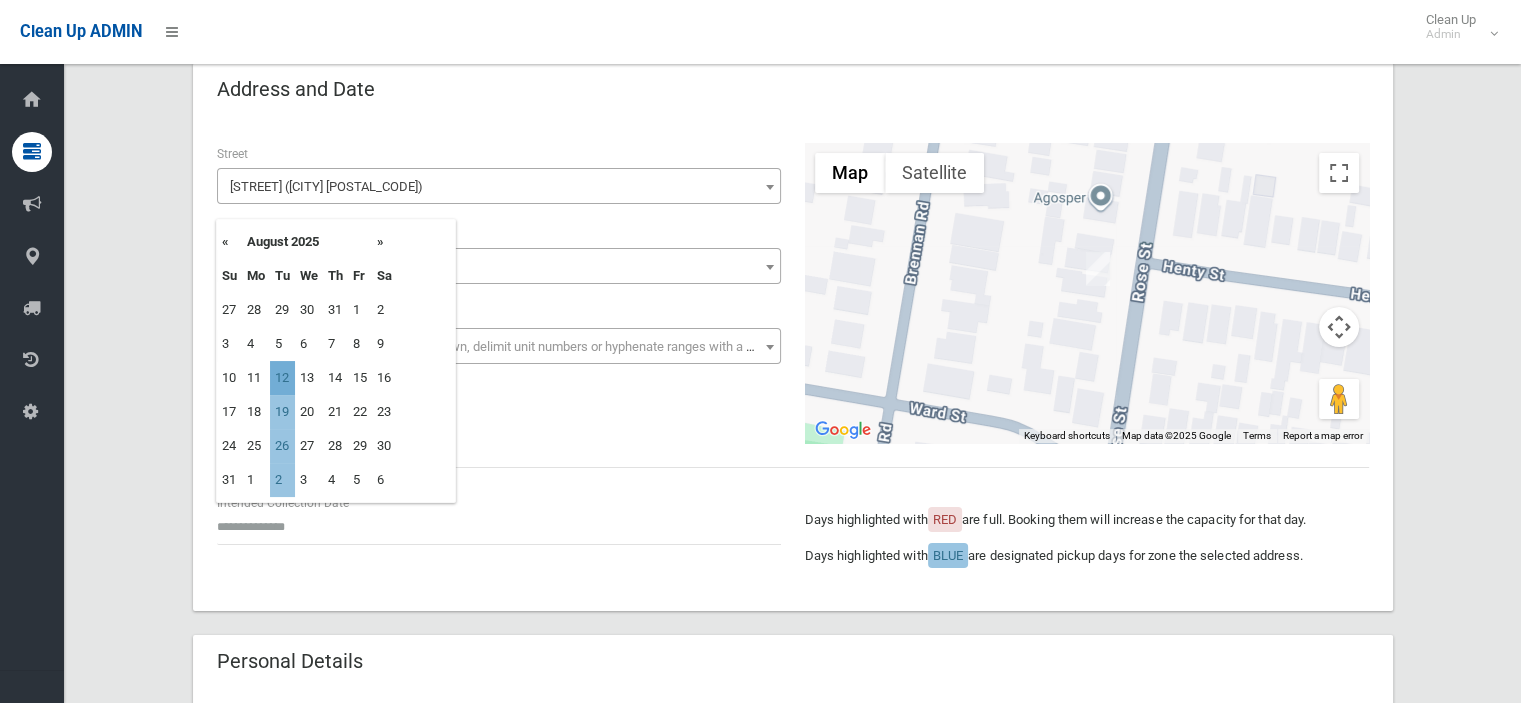 click on "12" at bounding box center [282, 378] 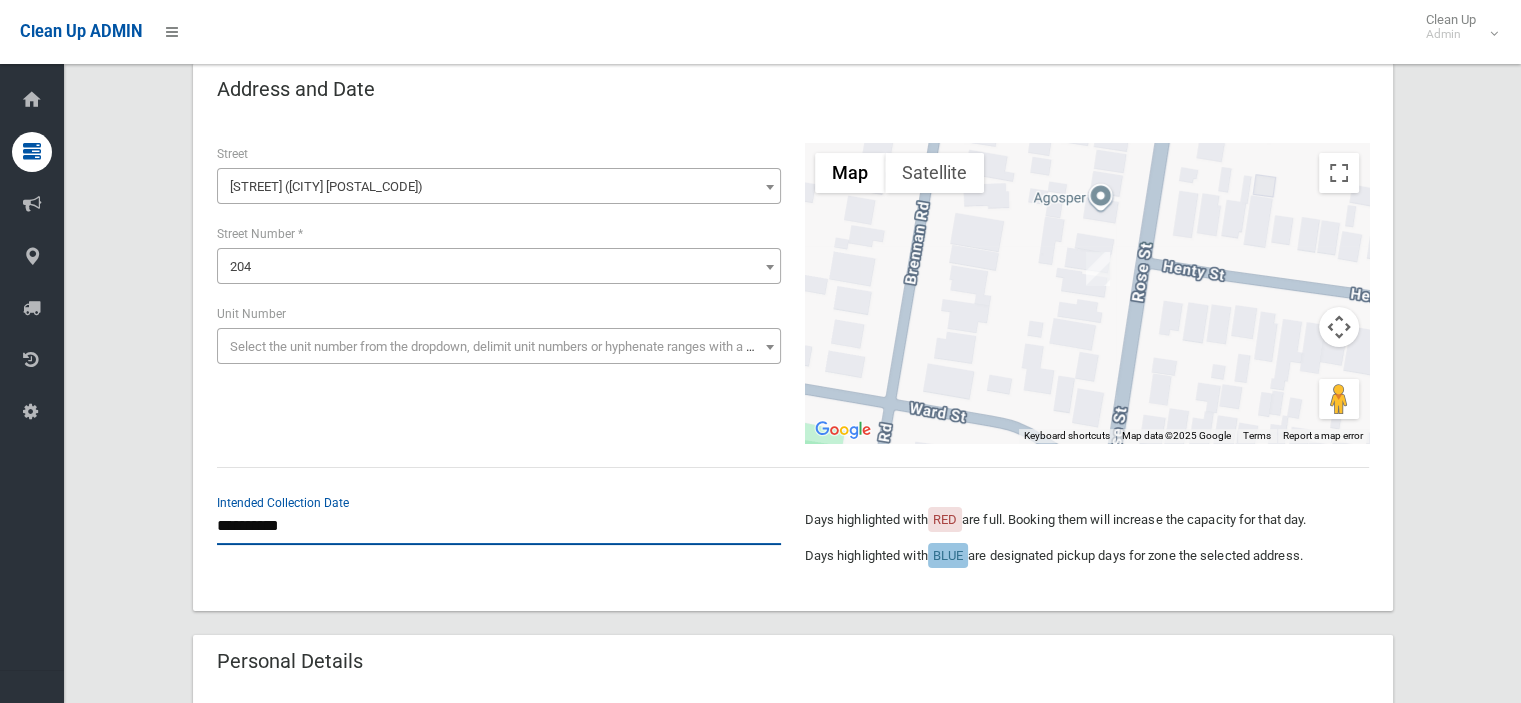 click on "**********" at bounding box center [499, 526] 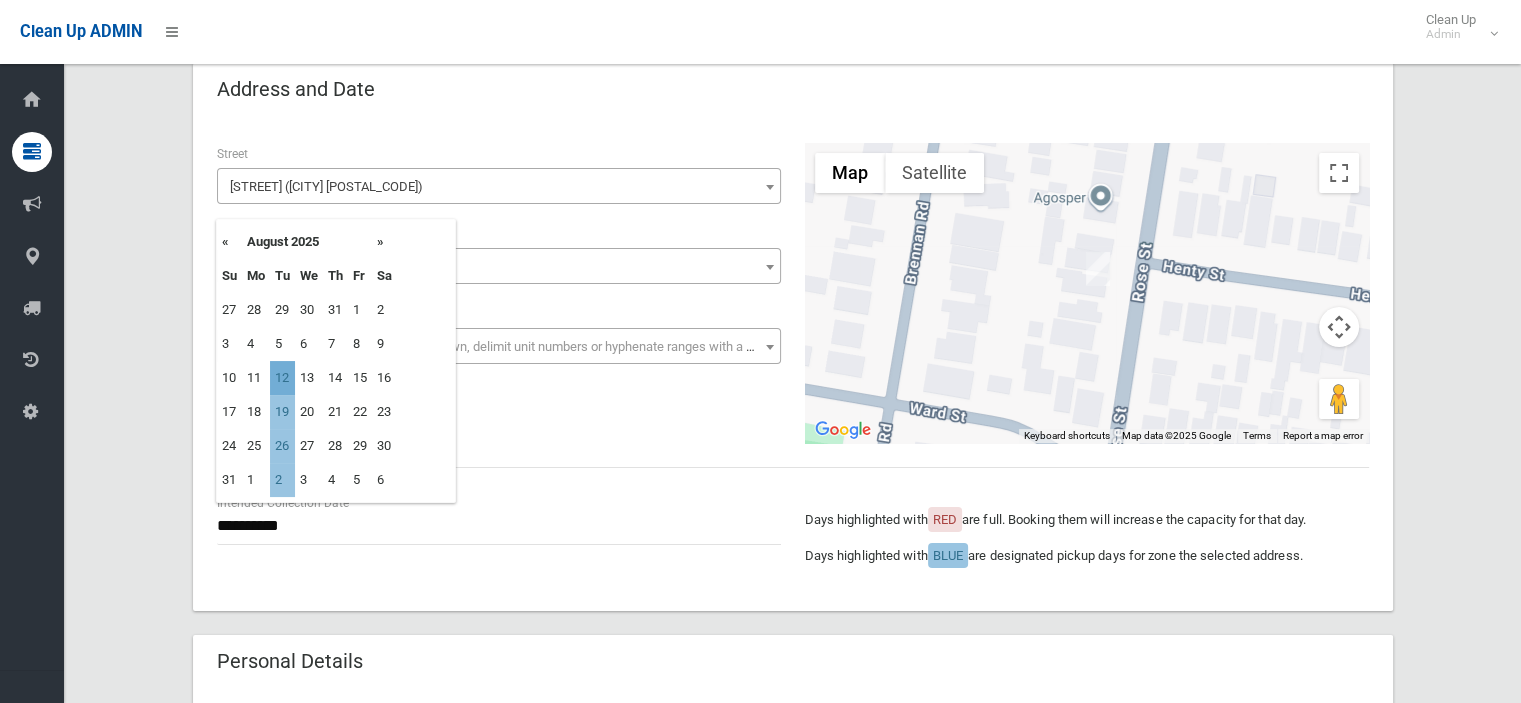 click on "12" at bounding box center (282, 378) 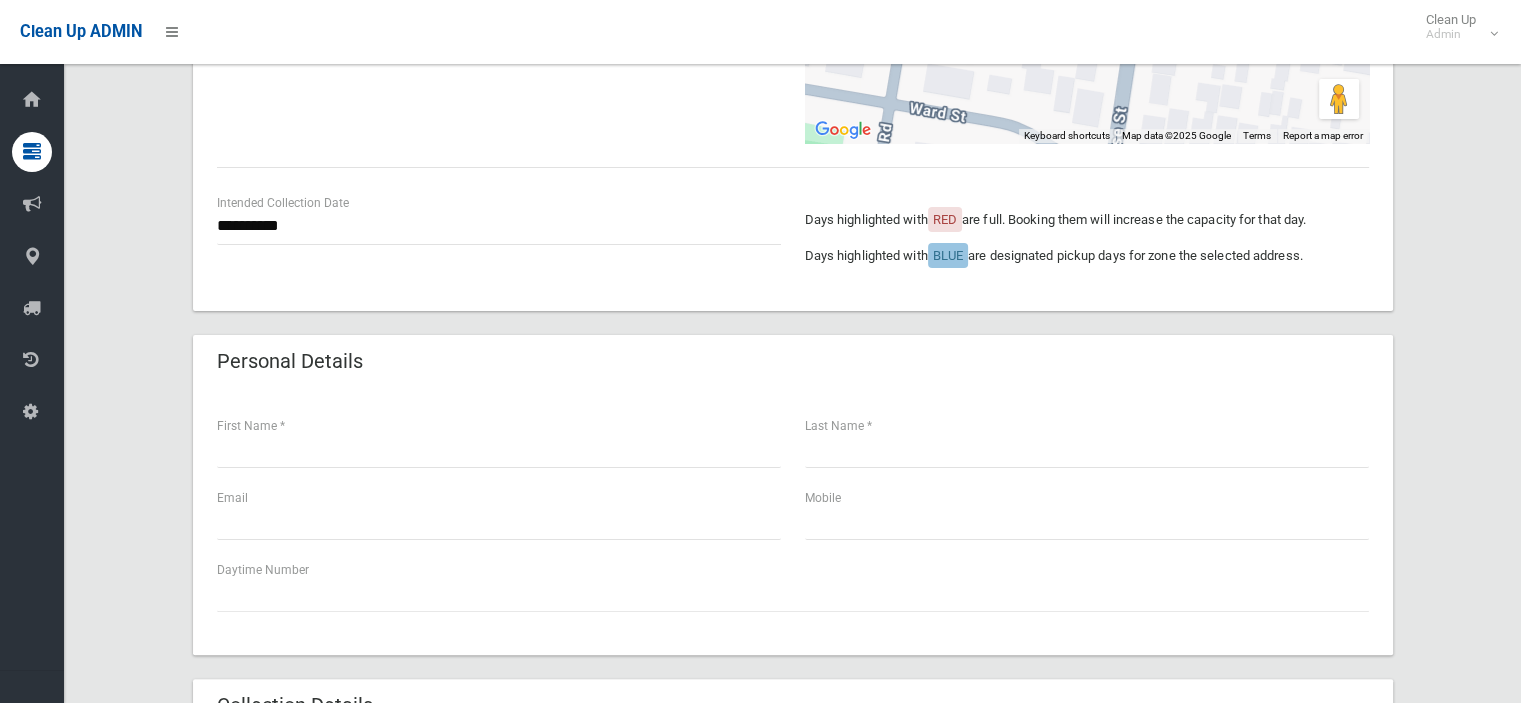 scroll, scrollTop: 600, scrollLeft: 0, axis: vertical 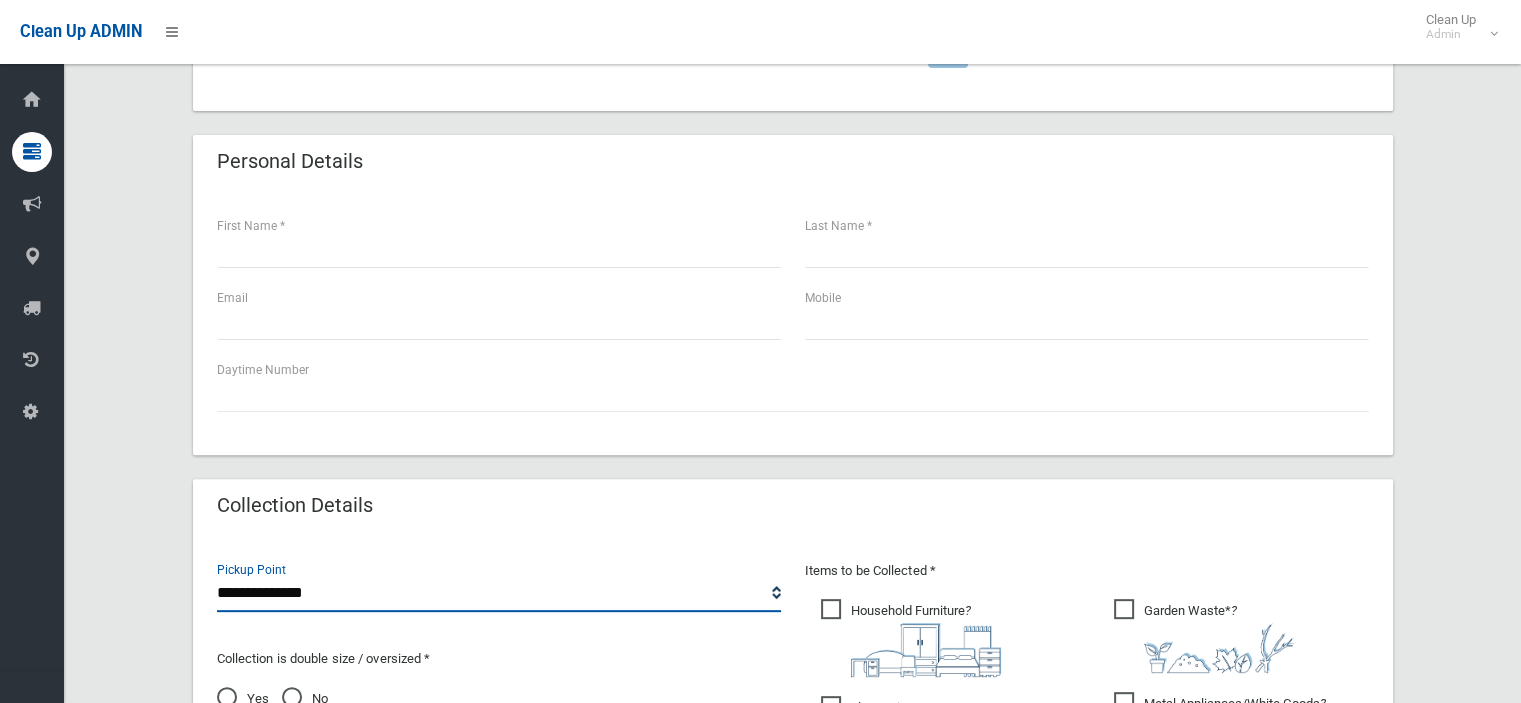 click on "**********" at bounding box center [499, 593] 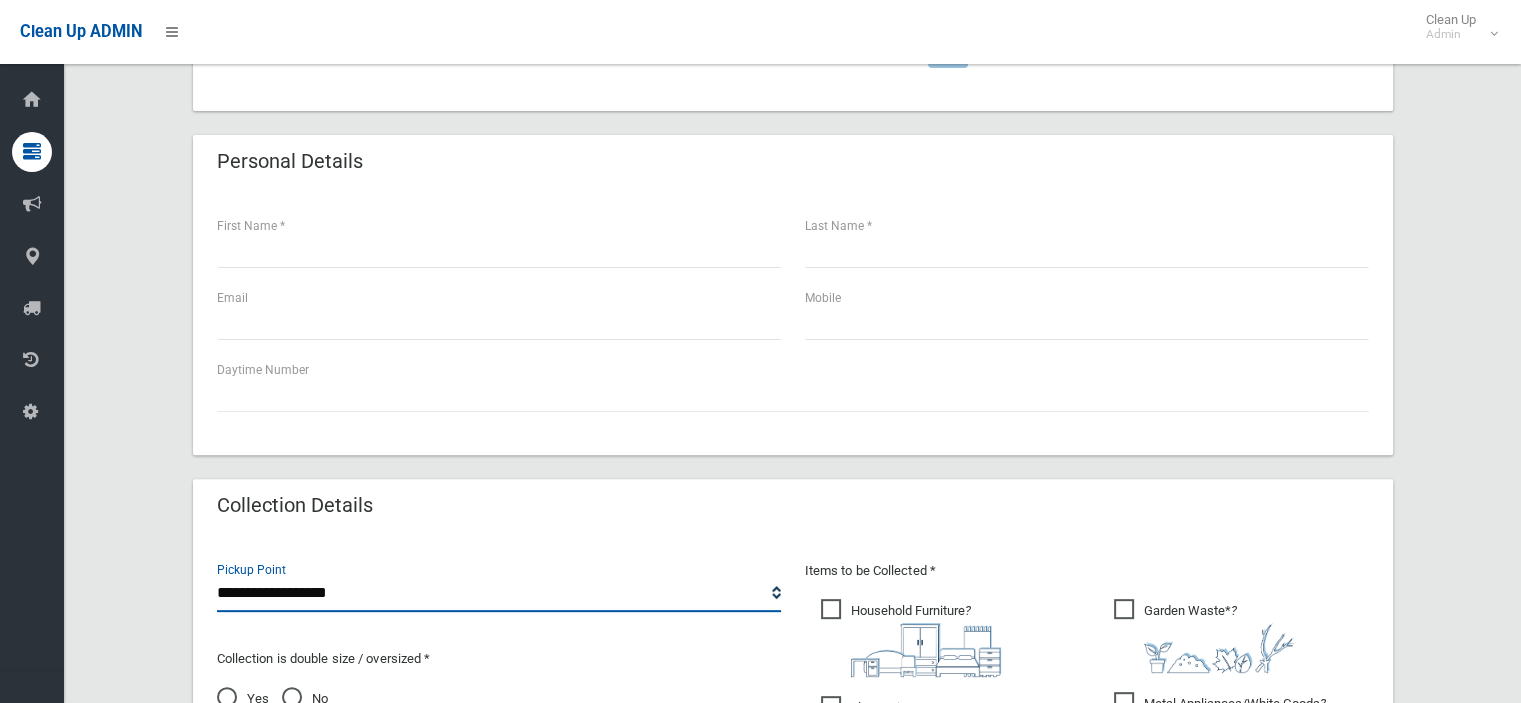 click on "**********" at bounding box center (499, 593) 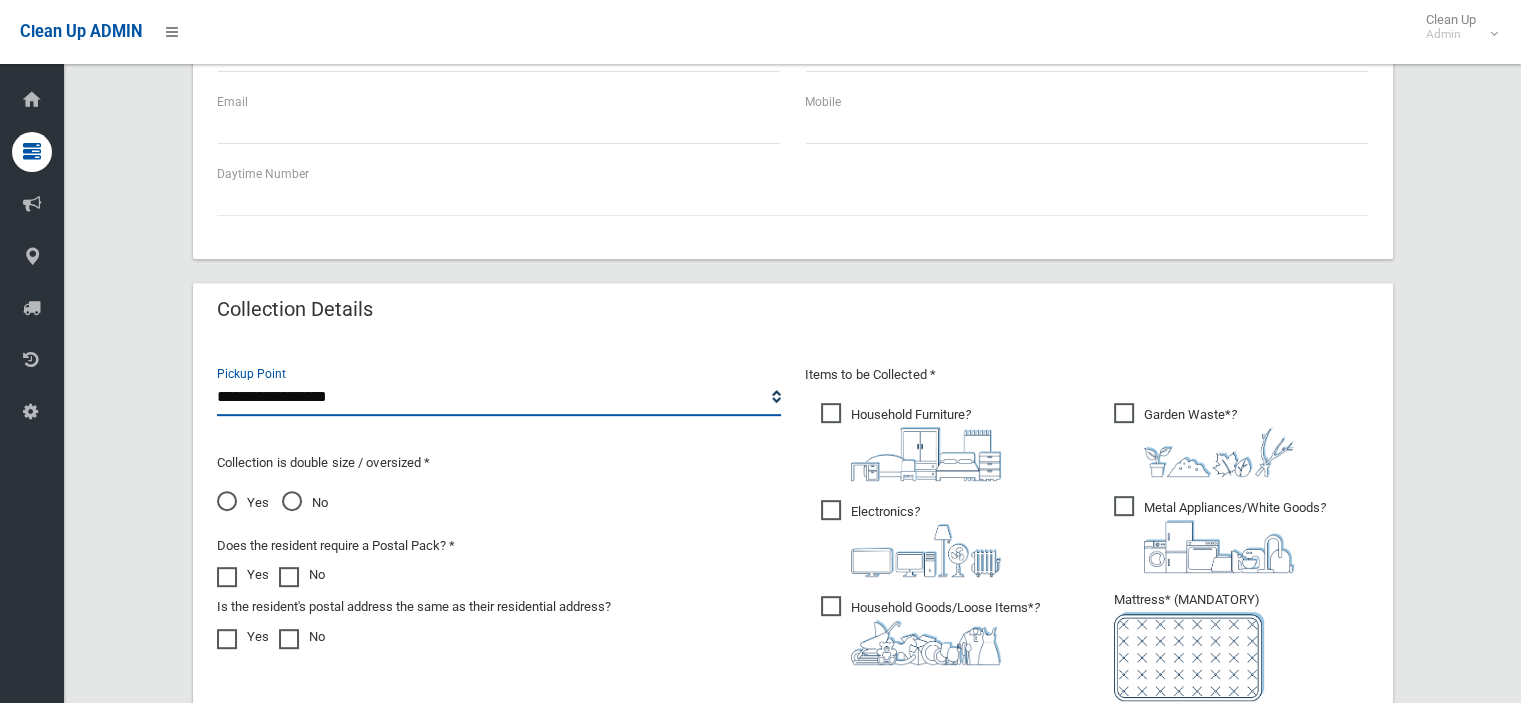 scroll, scrollTop: 800, scrollLeft: 0, axis: vertical 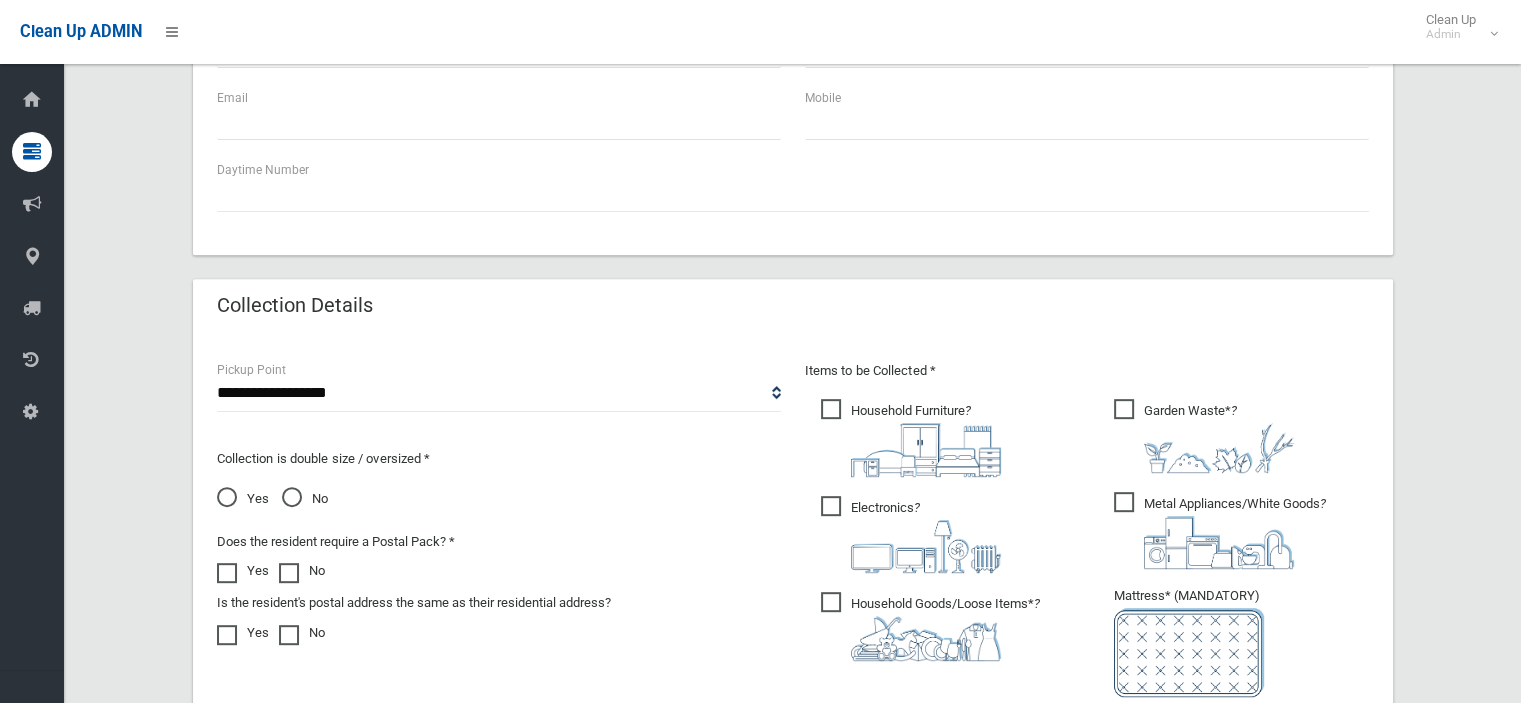 click on "Metal Appliances/White Goods
?" at bounding box center [1220, 530] 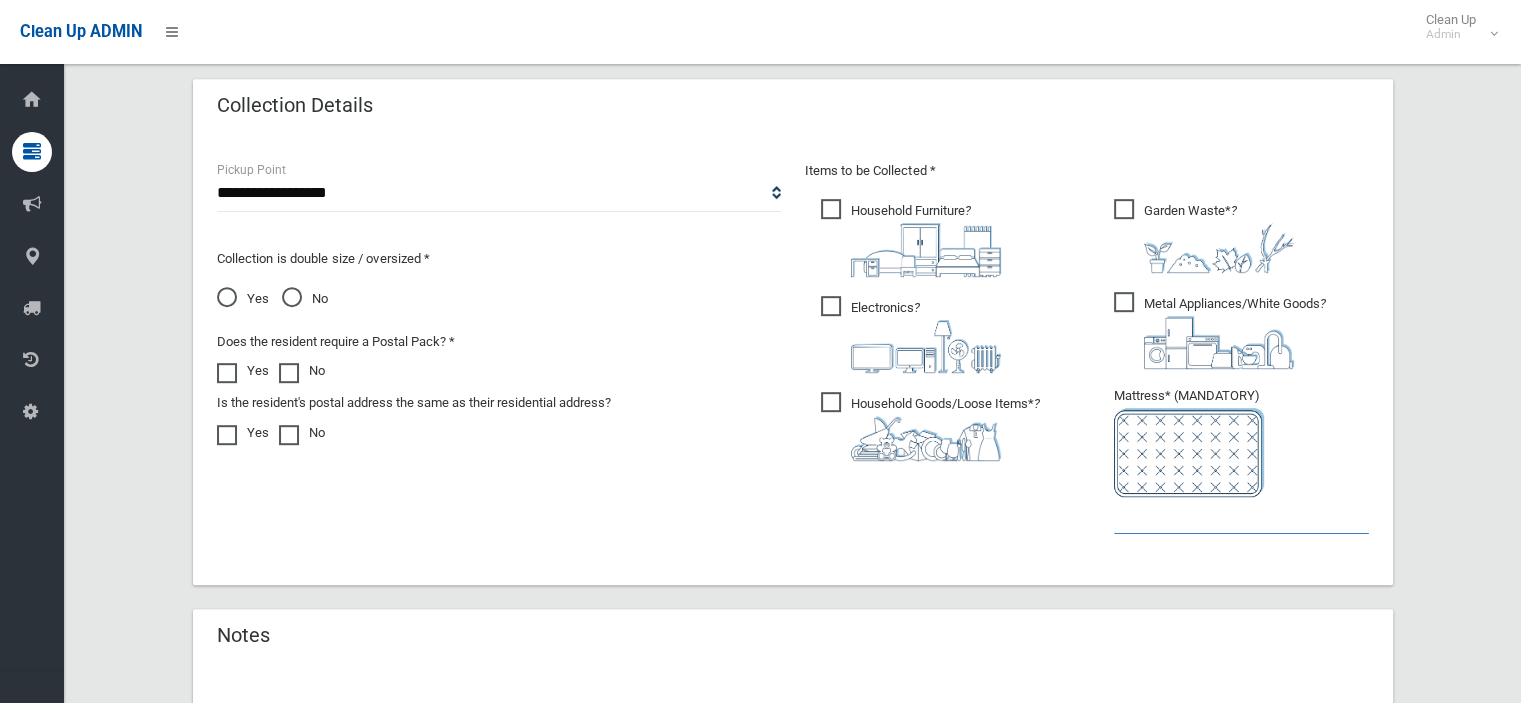 click at bounding box center [1241, 515] 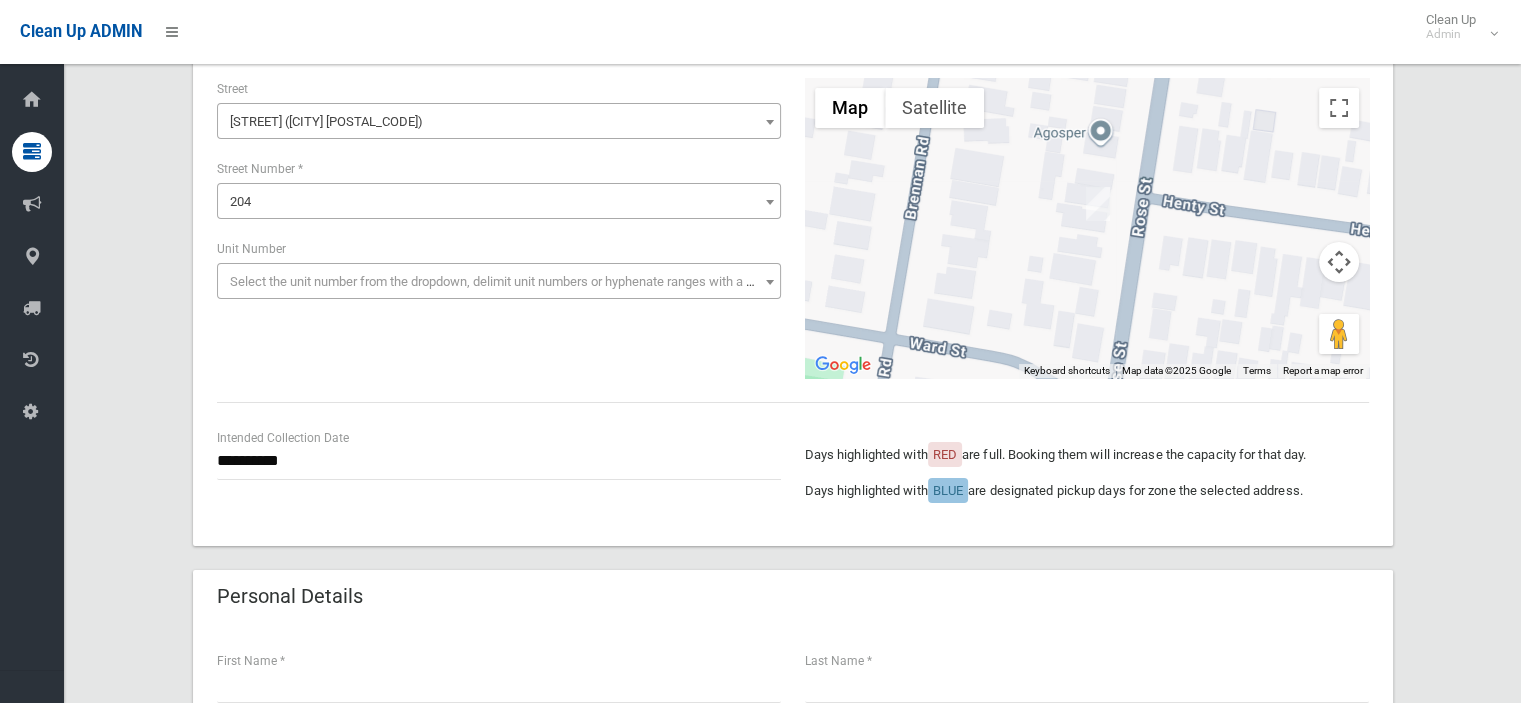 scroll, scrollTop: 365, scrollLeft: 0, axis: vertical 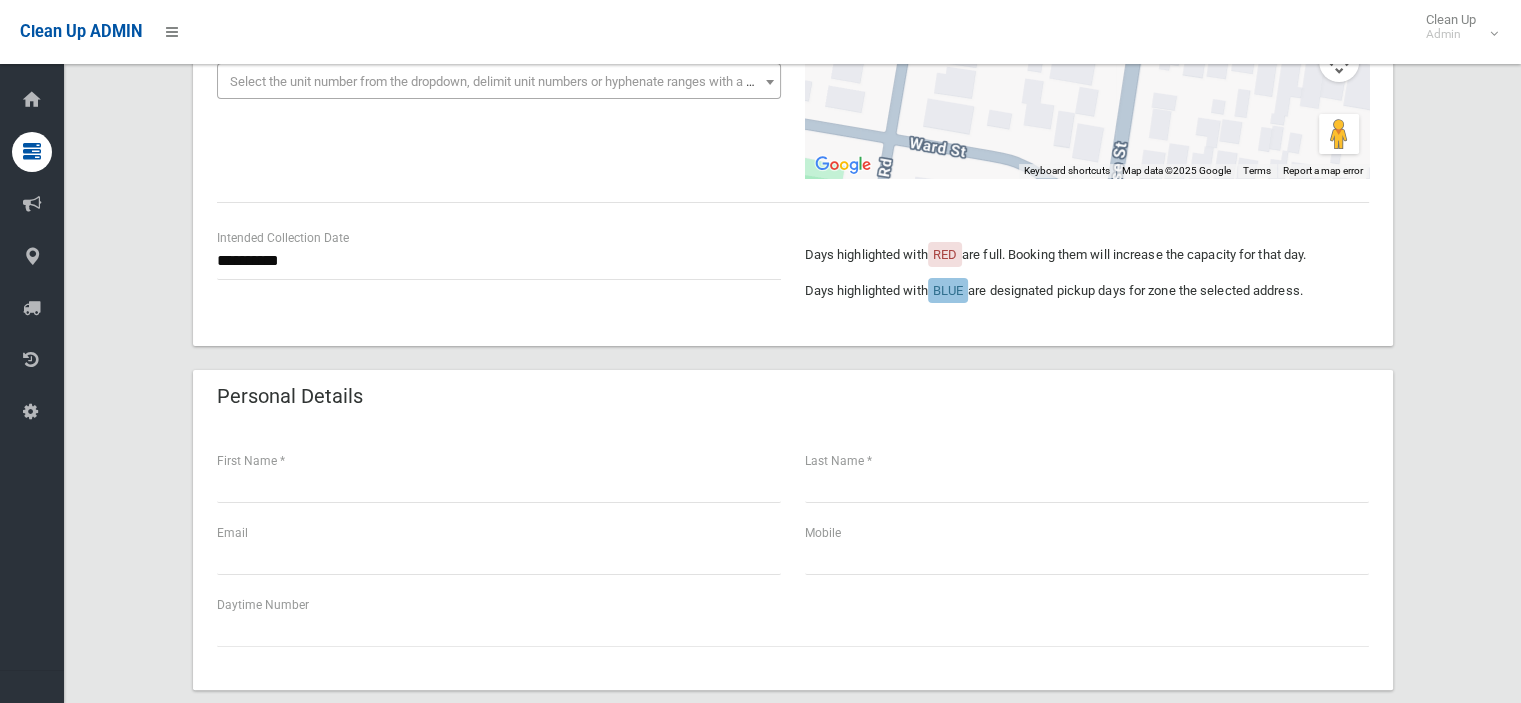 type on "*" 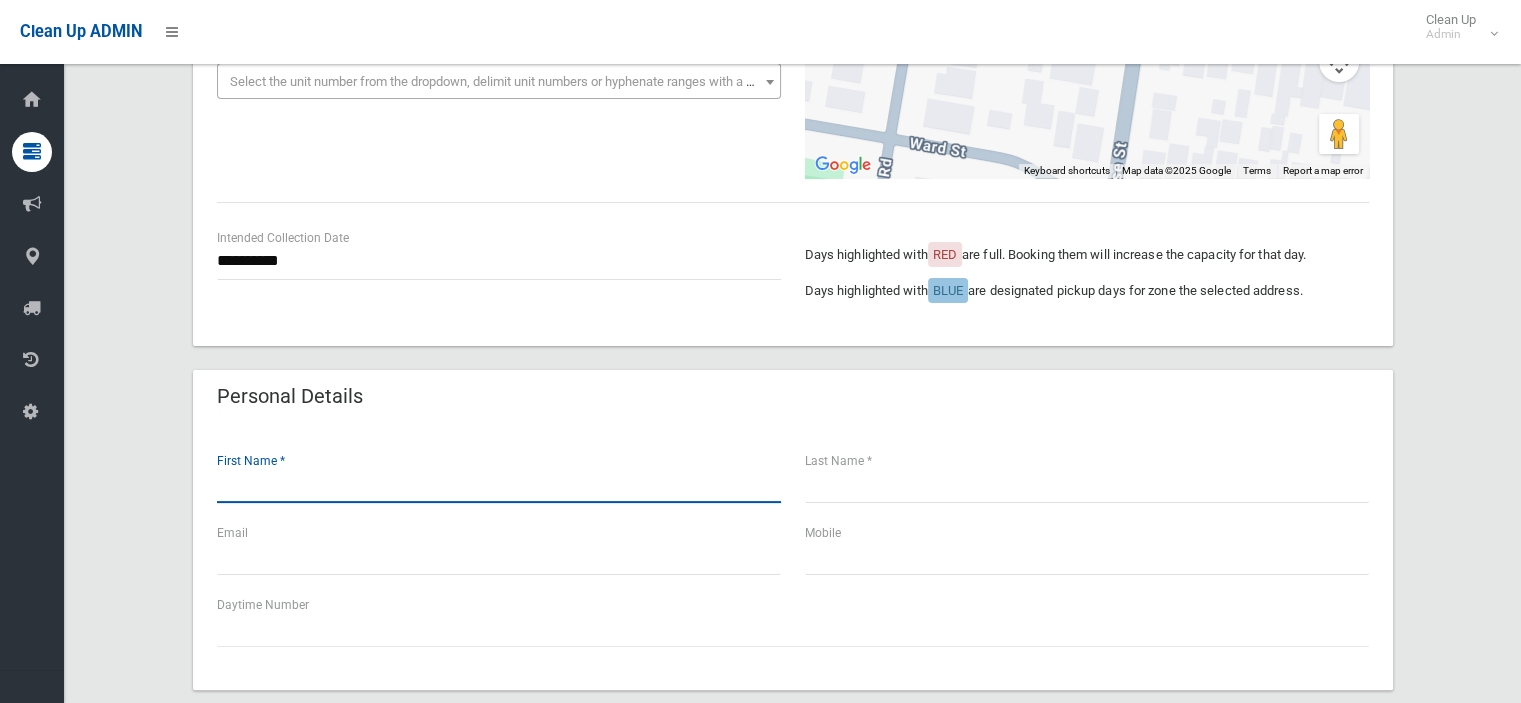 click at bounding box center [499, 484] 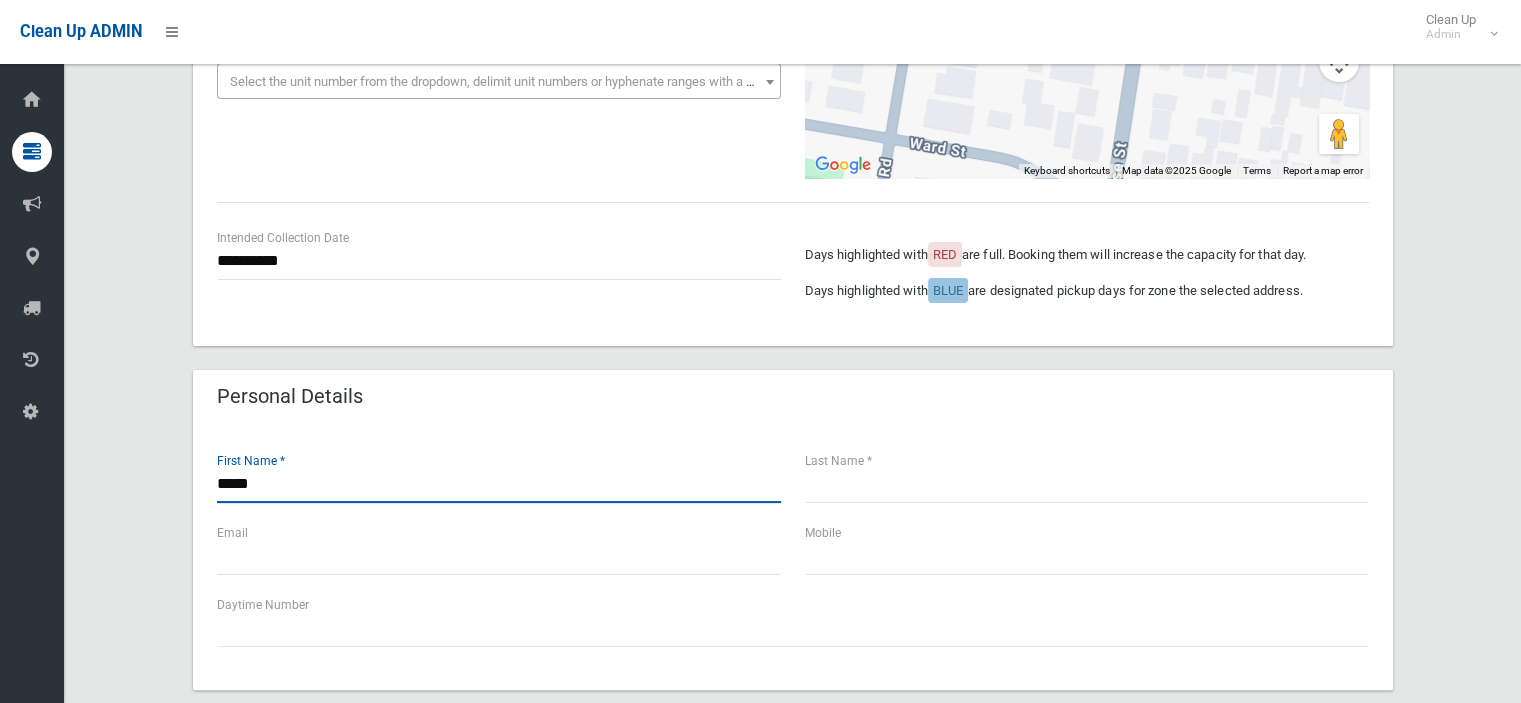 type on "*****" 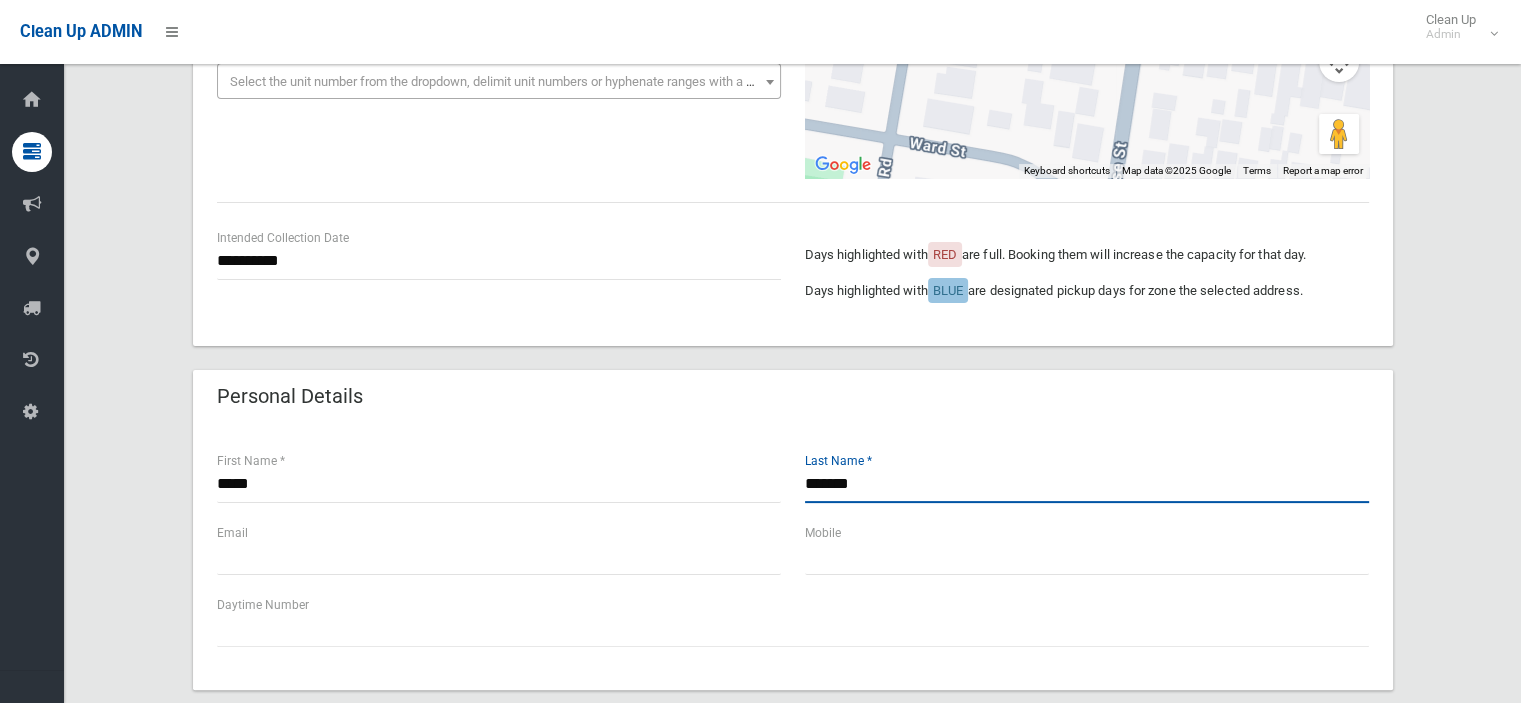 type on "*******" 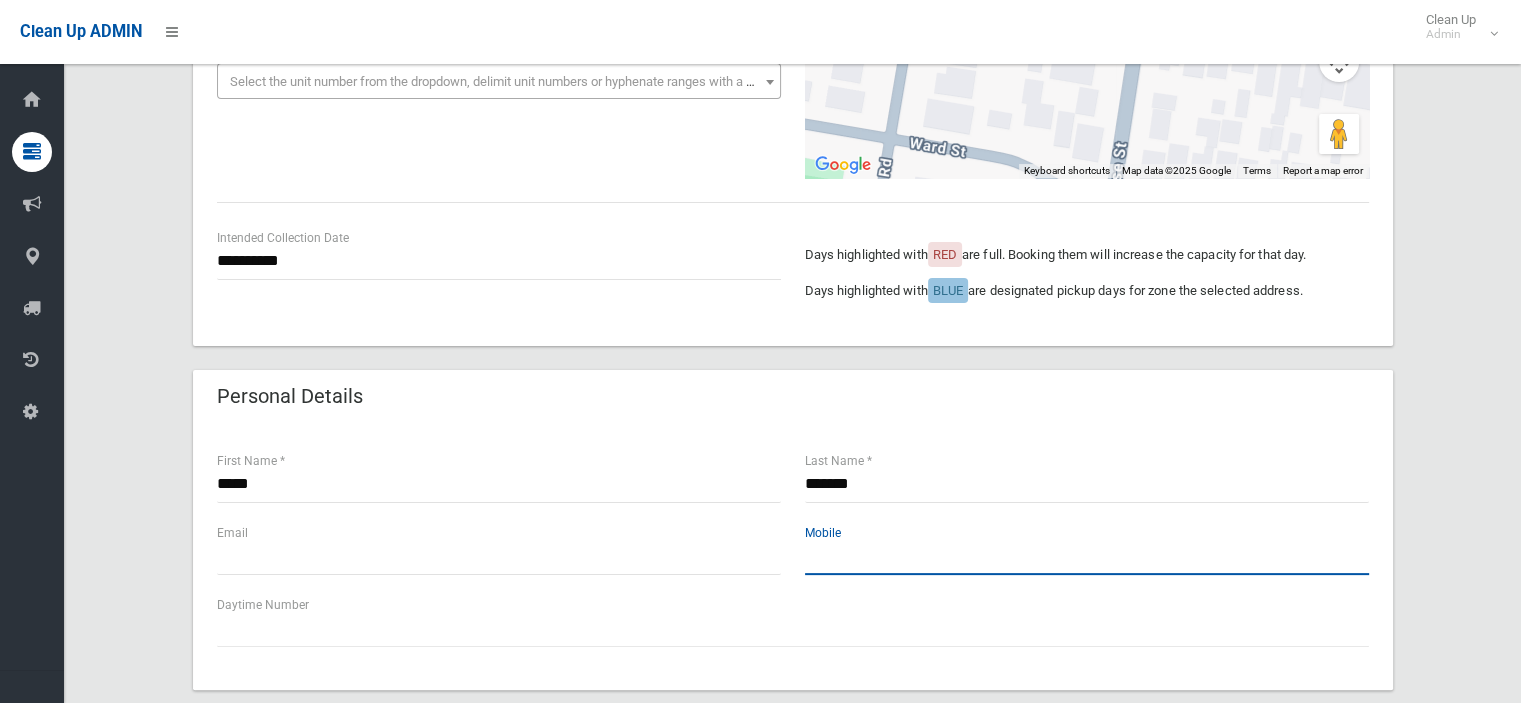 click at bounding box center [1087, 556] 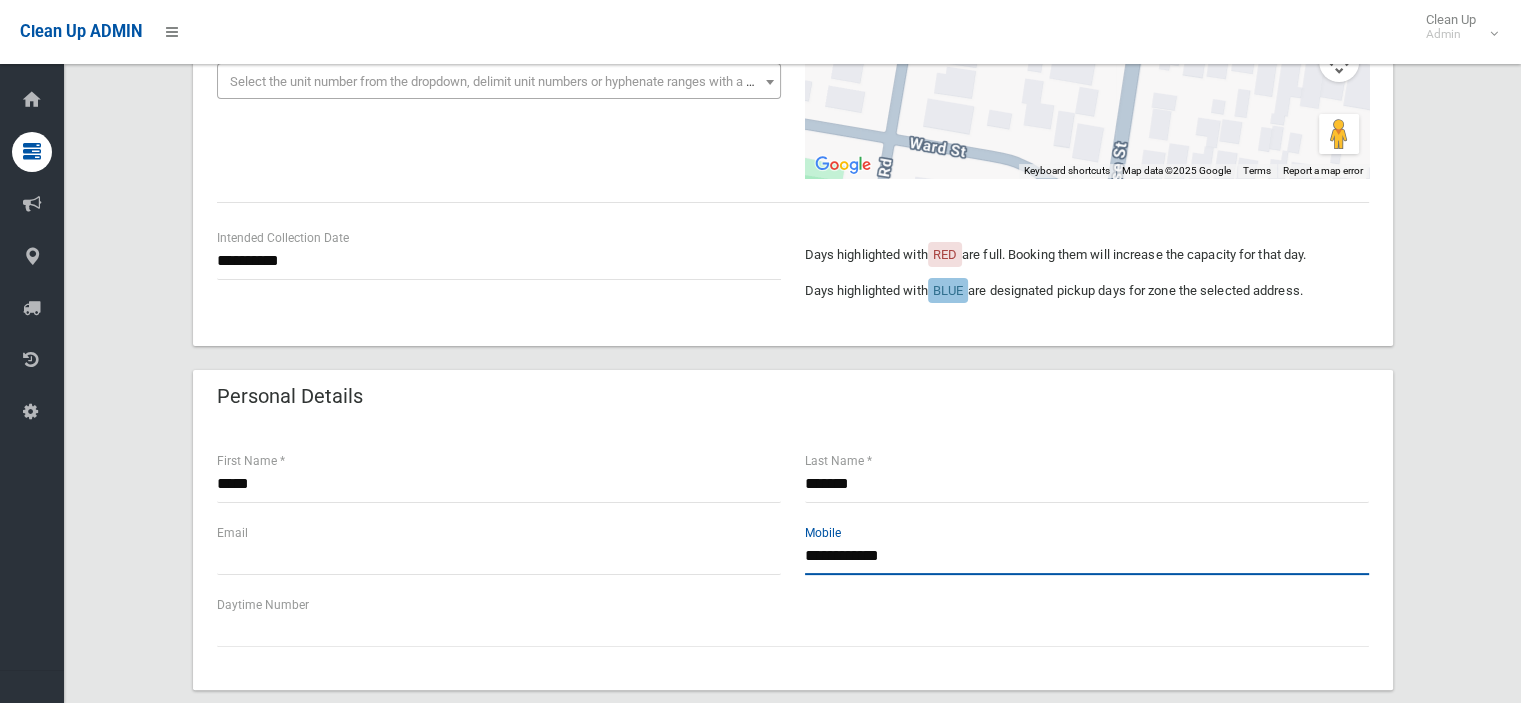 type on "**********" 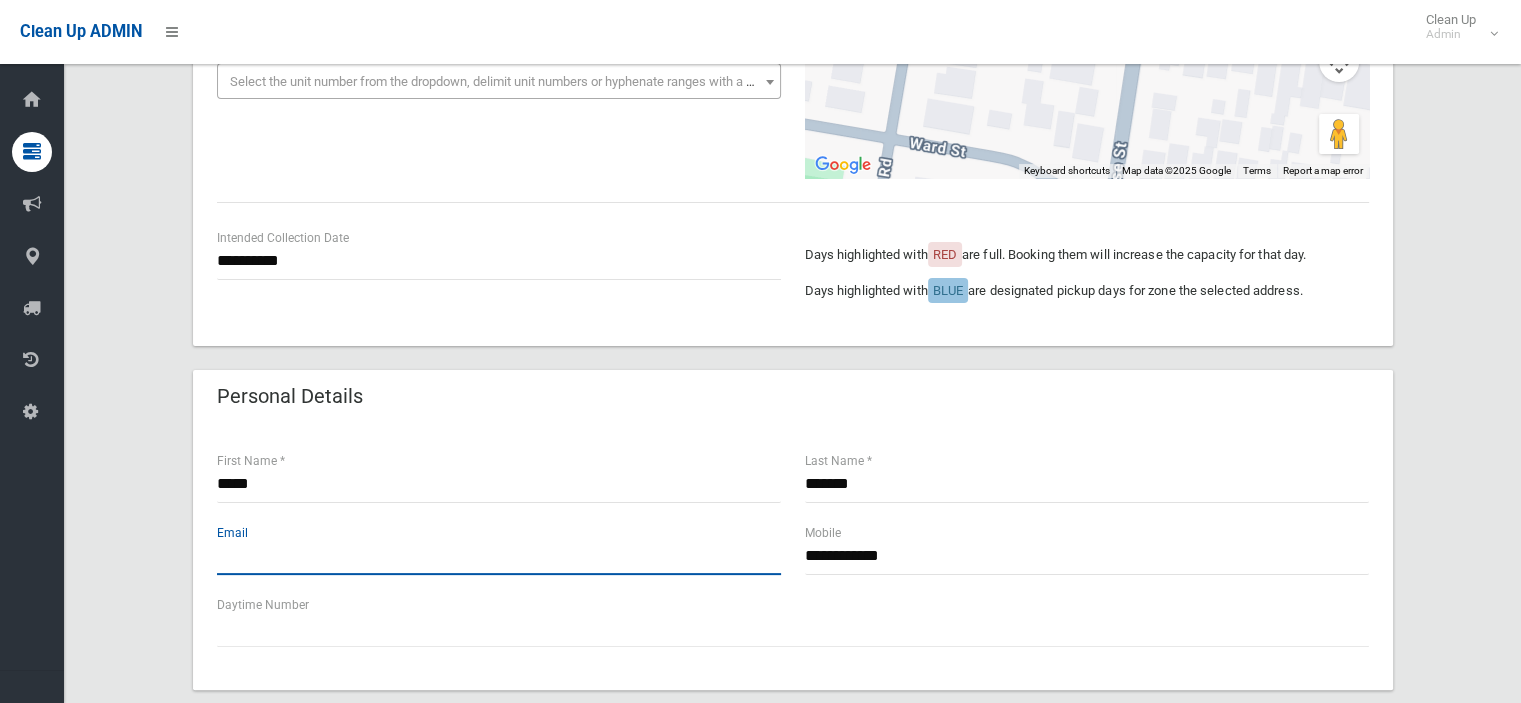 click at bounding box center (499, 556) 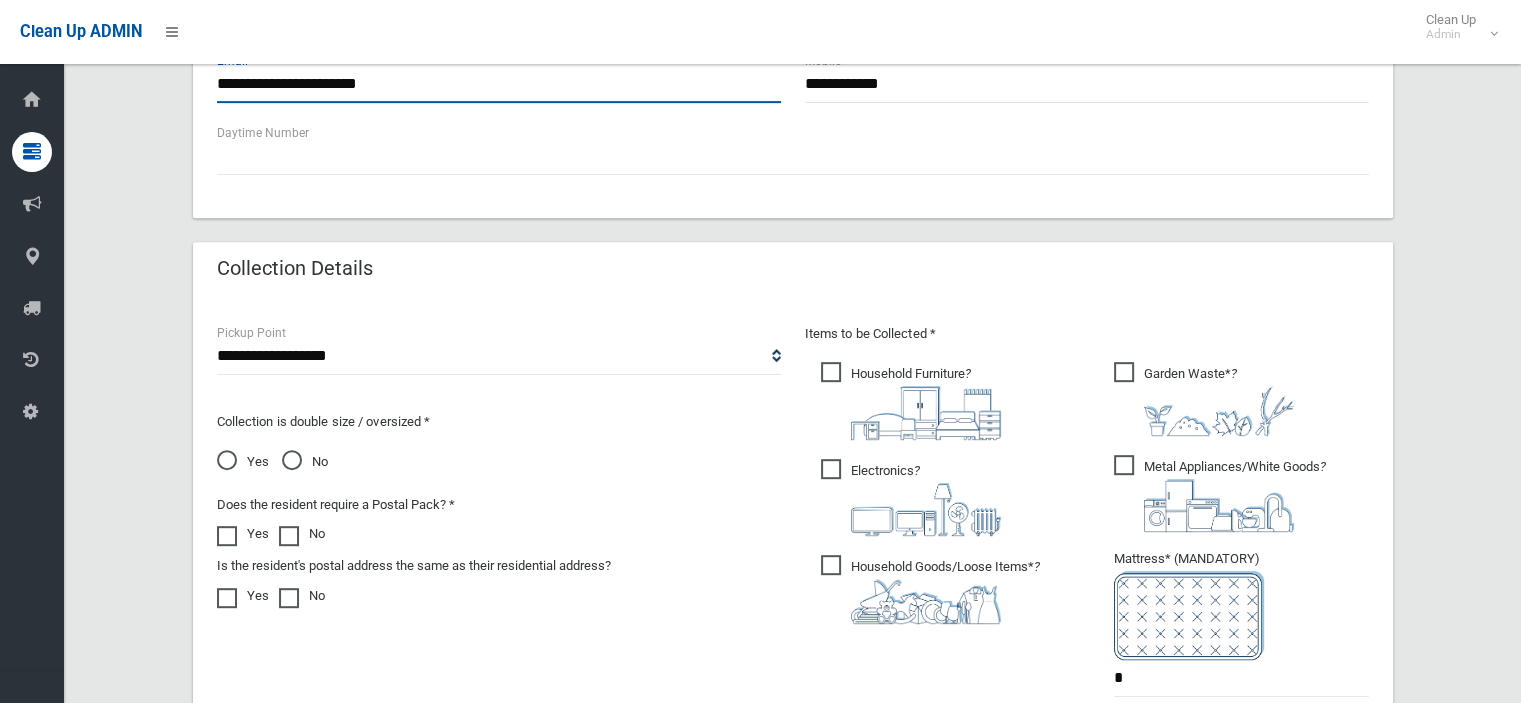 scroll, scrollTop: 965, scrollLeft: 0, axis: vertical 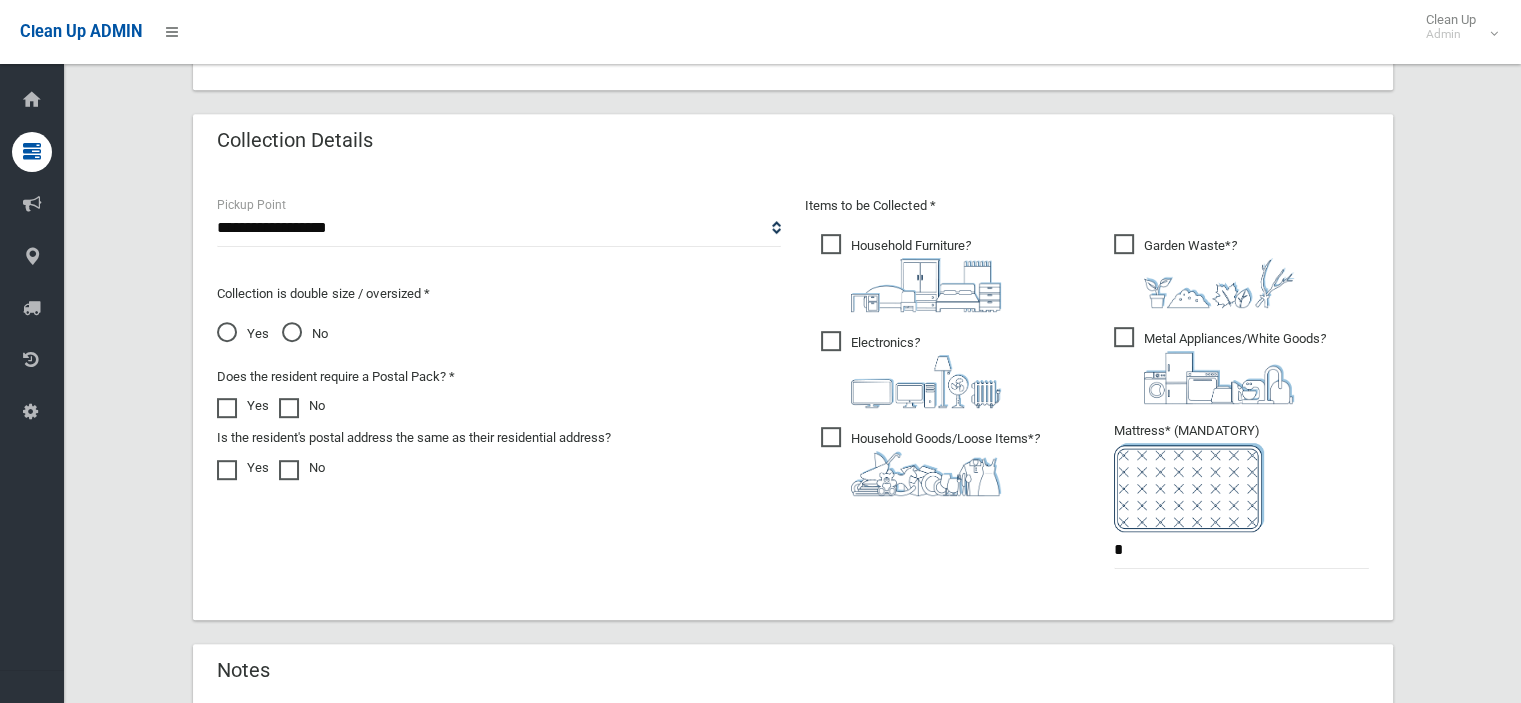 type on "**********" 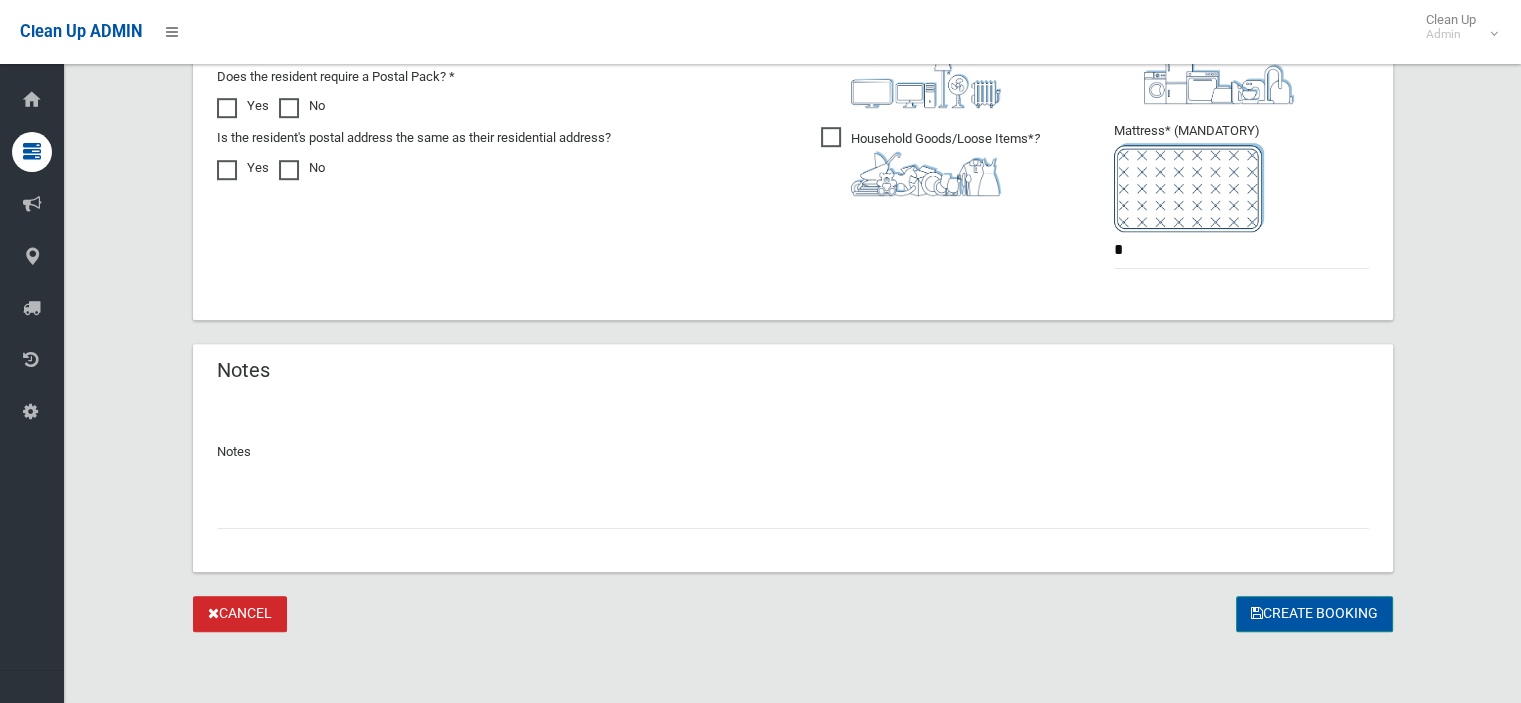 click on "Create Booking" at bounding box center (1314, 614) 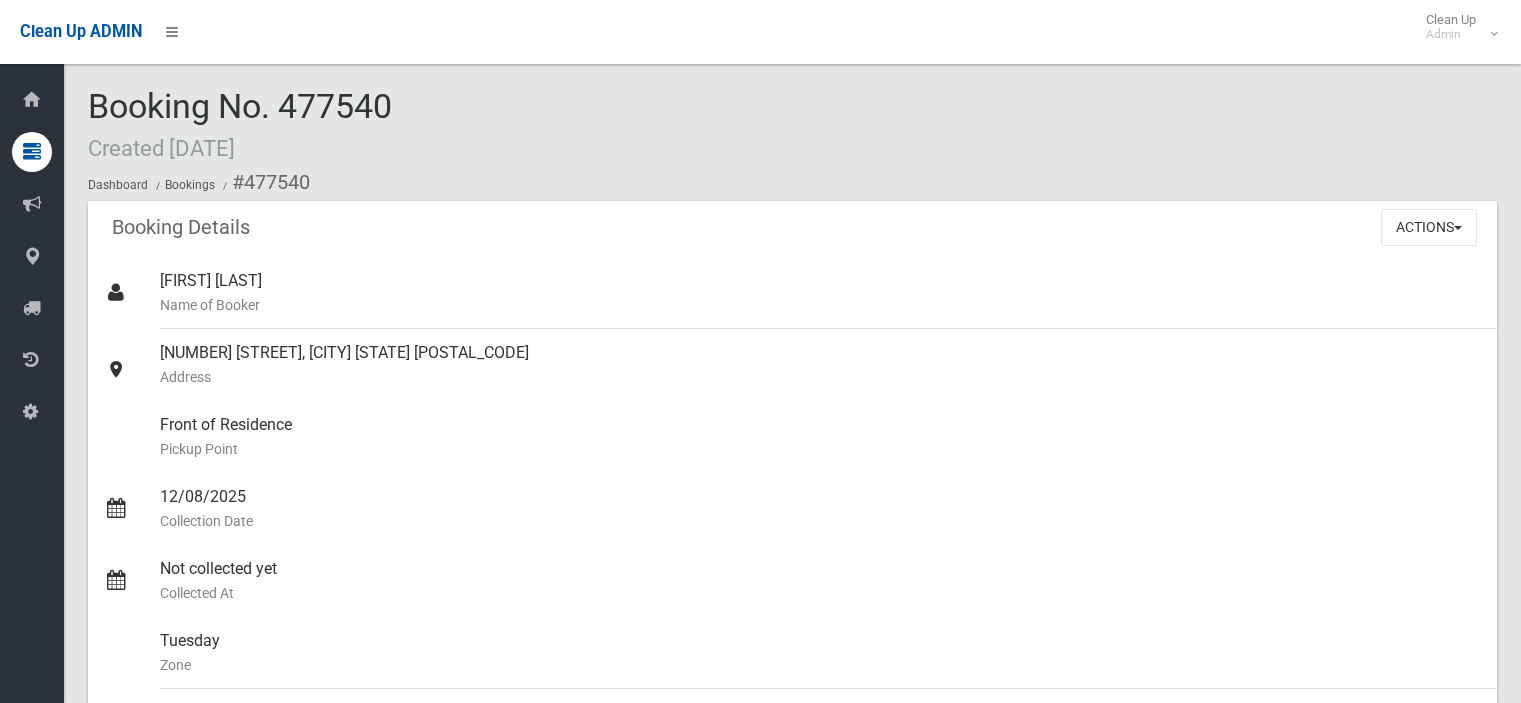 scroll, scrollTop: 0, scrollLeft: 0, axis: both 